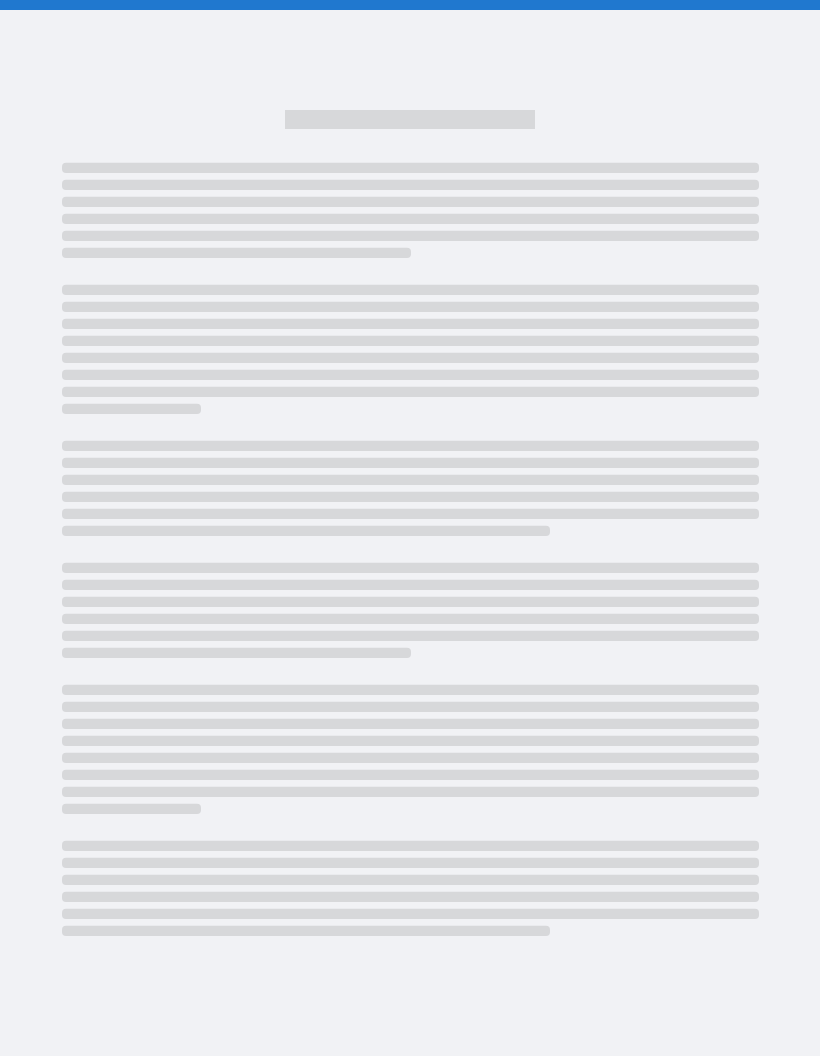 scroll, scrollTop: 0, scrollLeft: 0, axis: both 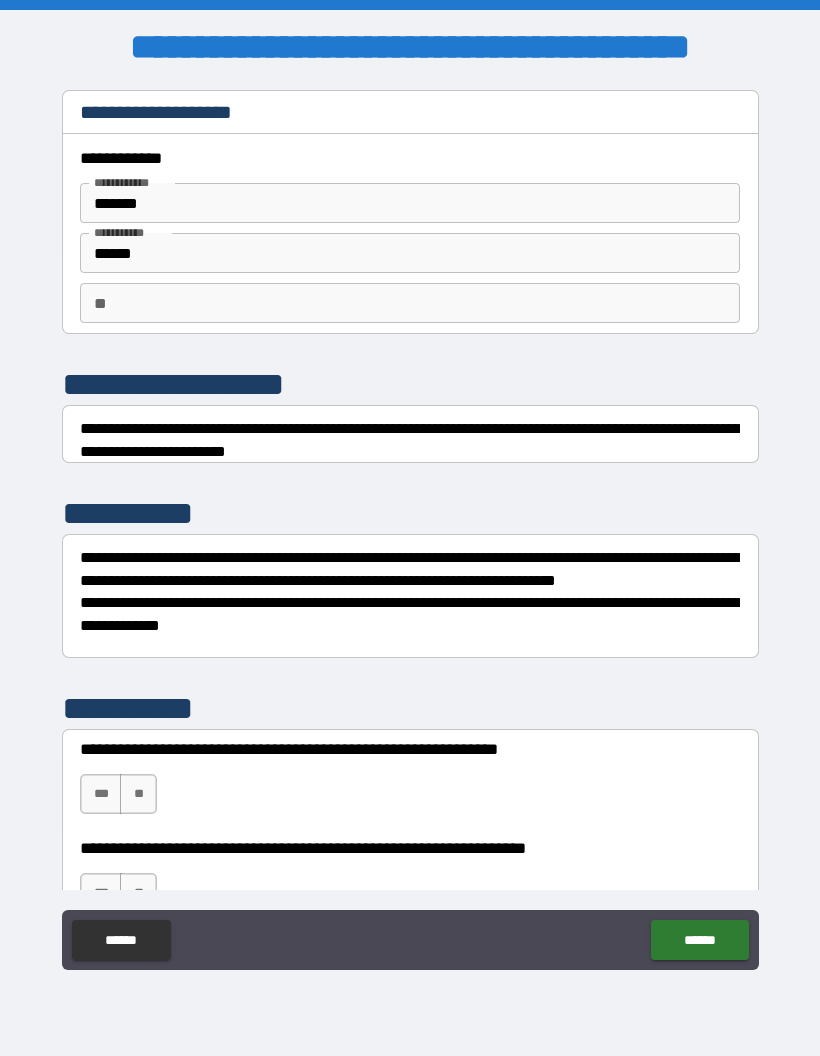 click on "**" at bounding box center (410, 303) 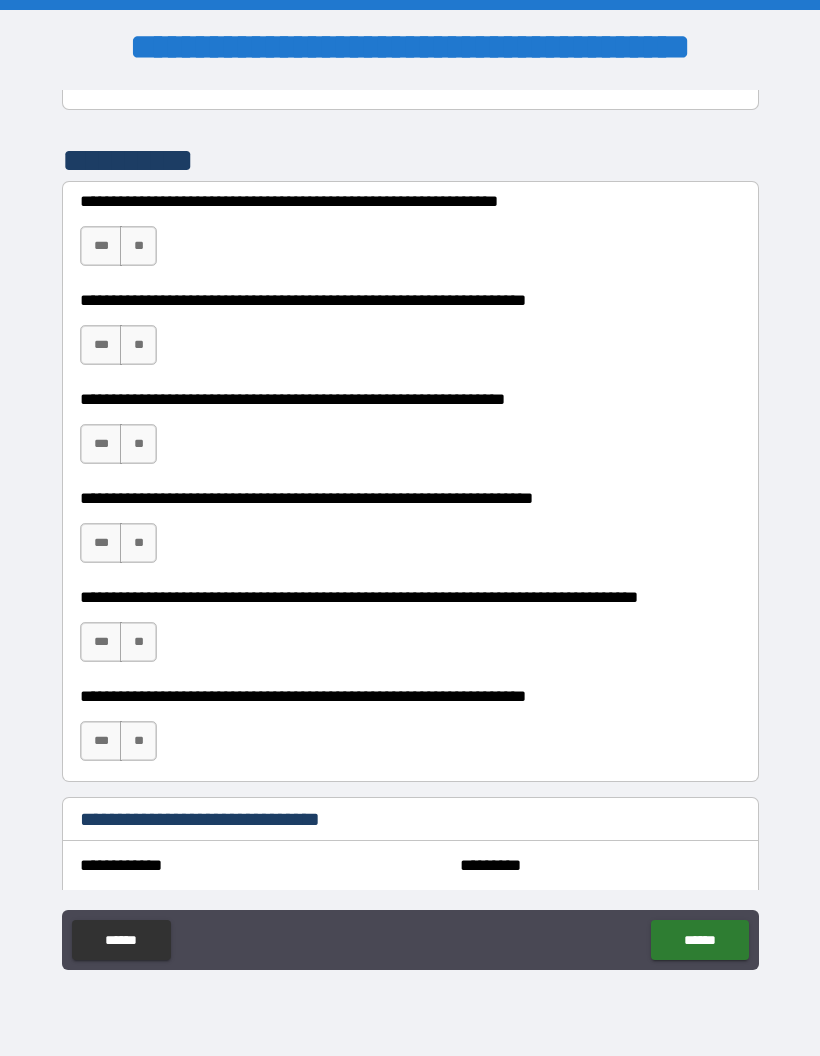 scroll, scrollTop: 540, scrollLeft: 0, axis: vertical 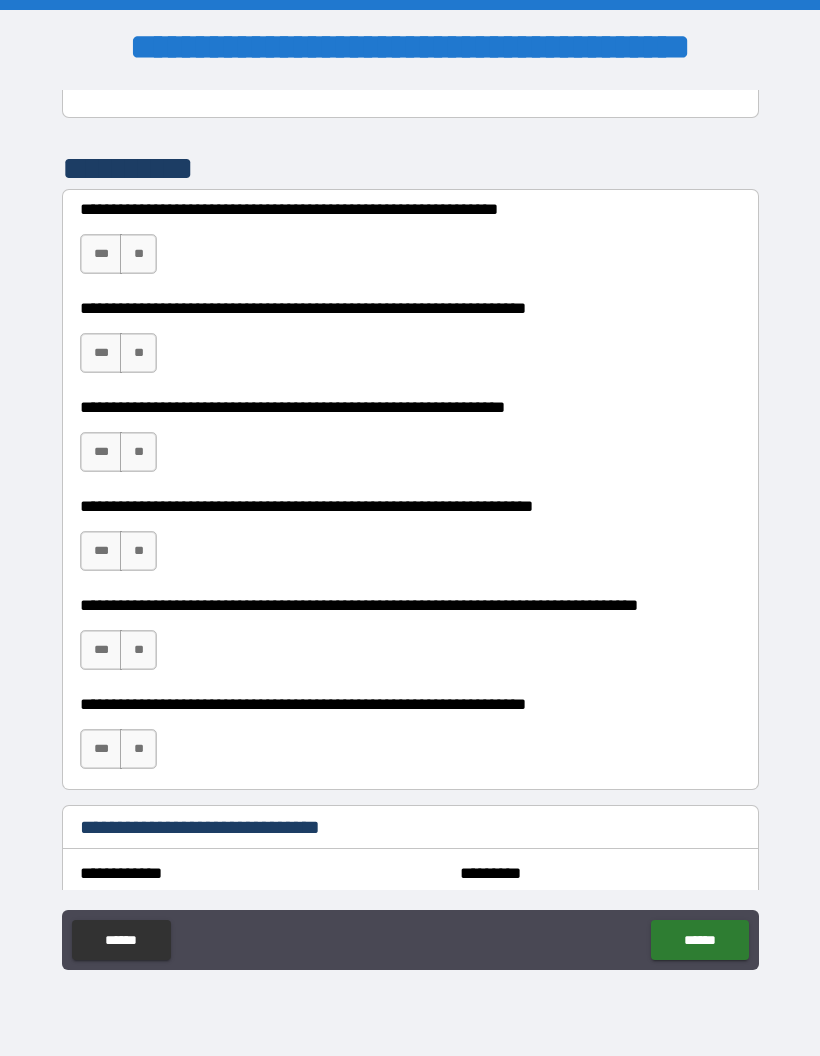 type on "***" 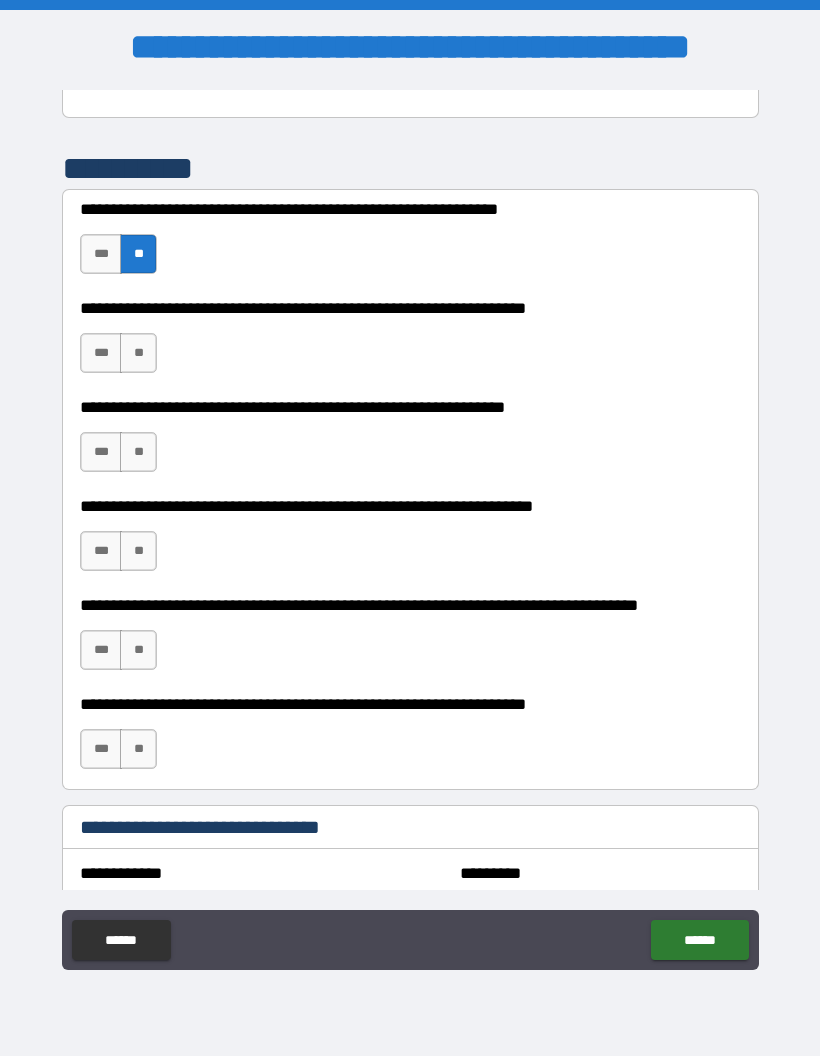 click on "***" at bounding box center (101, 353) 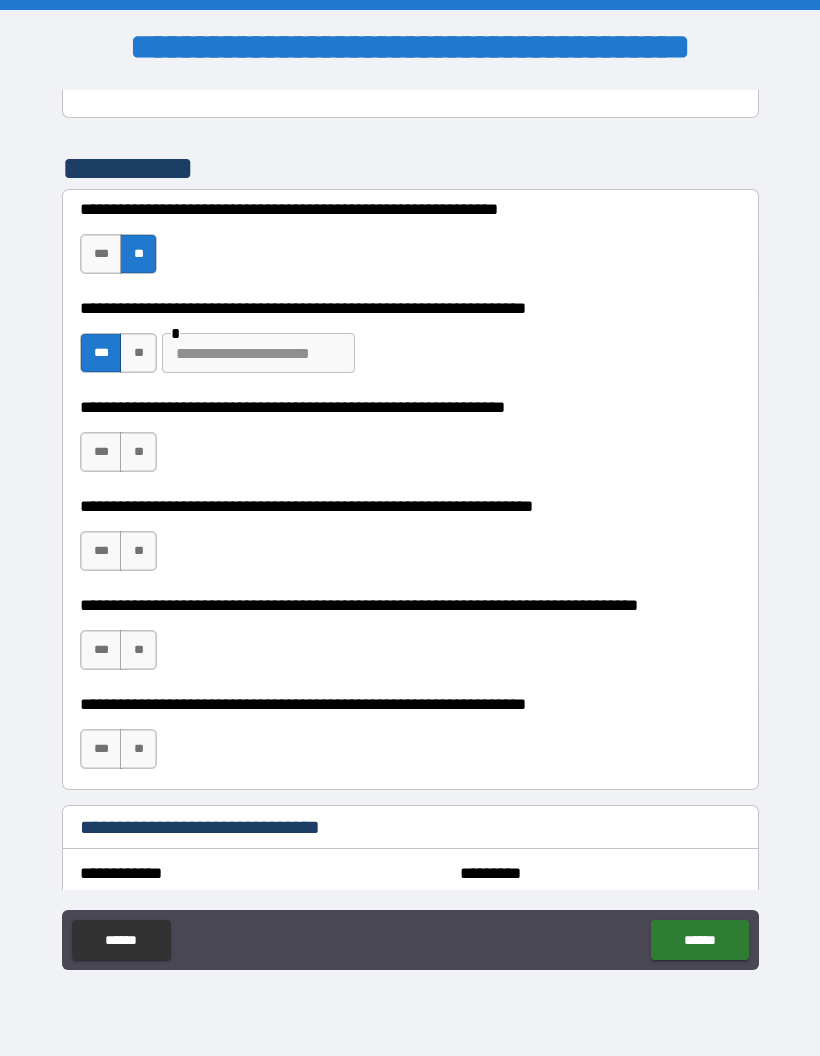 click at bounding box center [258, 353] 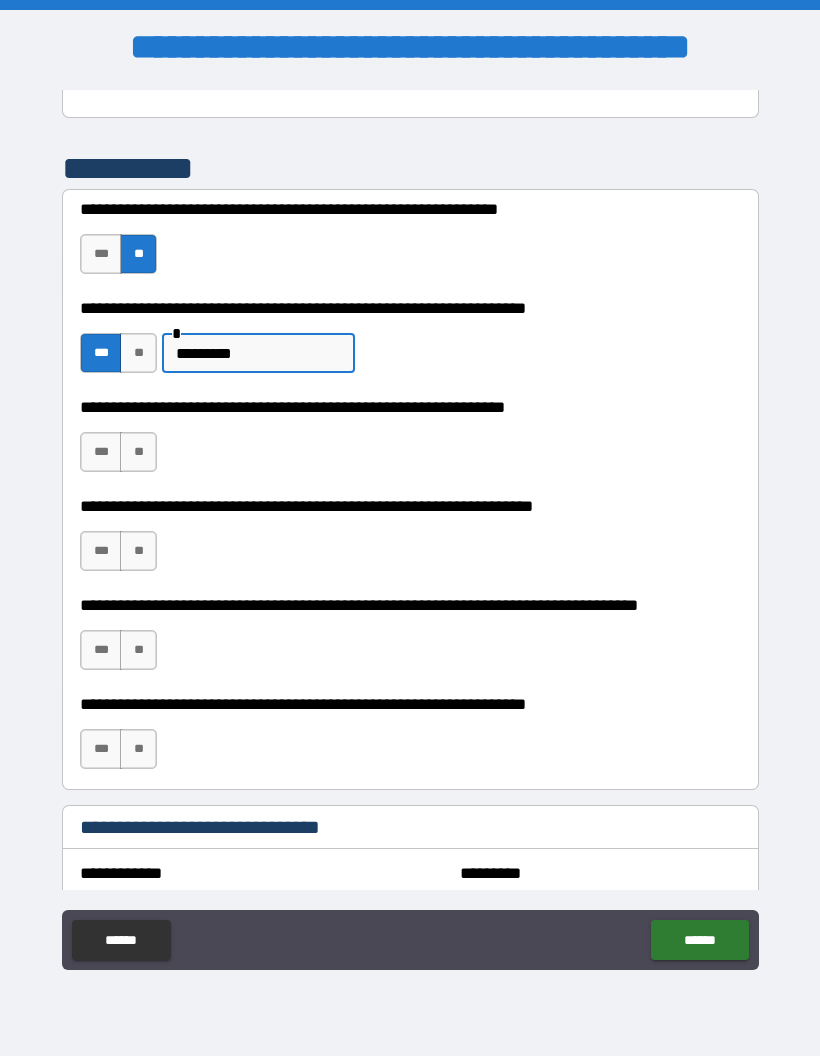 type on "*********" 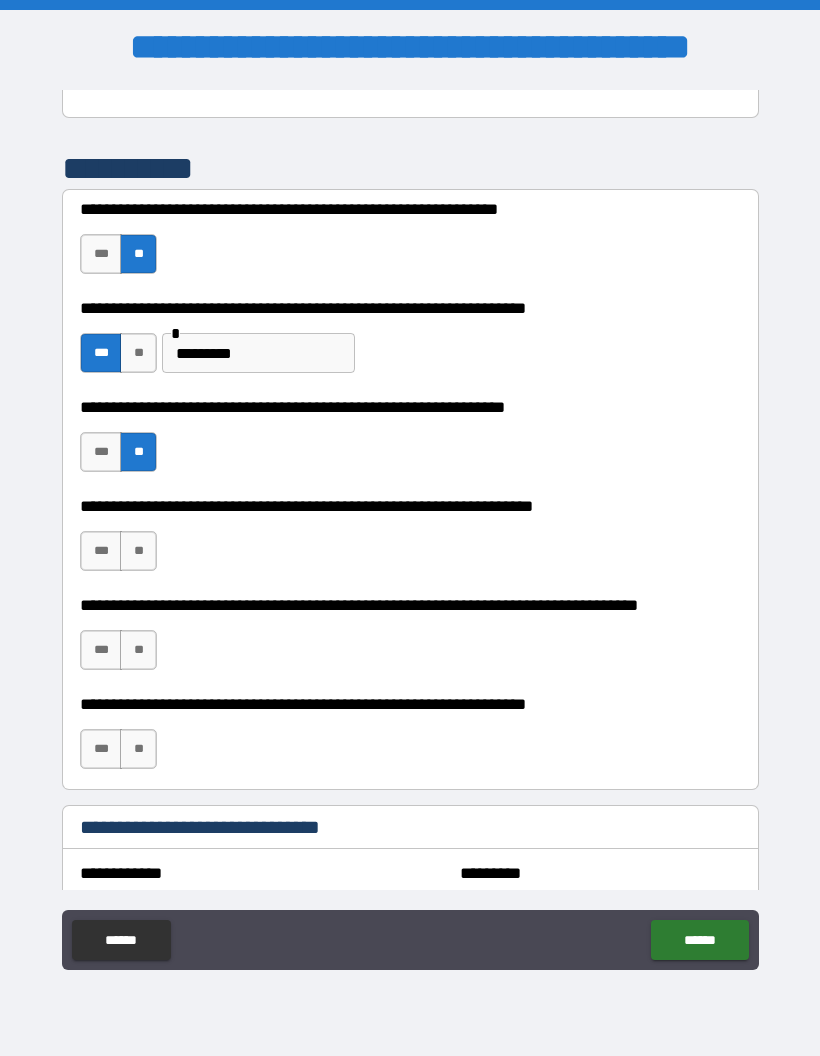 click on "**" at bounding box center (138, 551) 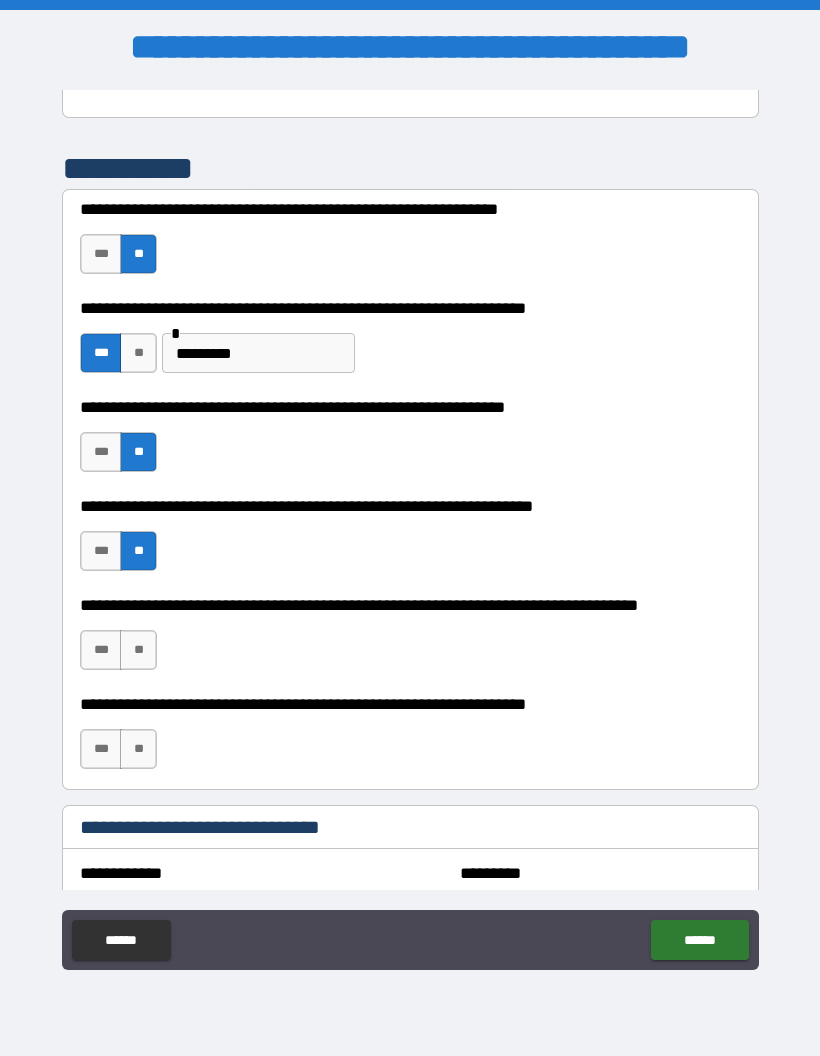 click on "**" at bounding box center (138, 650) 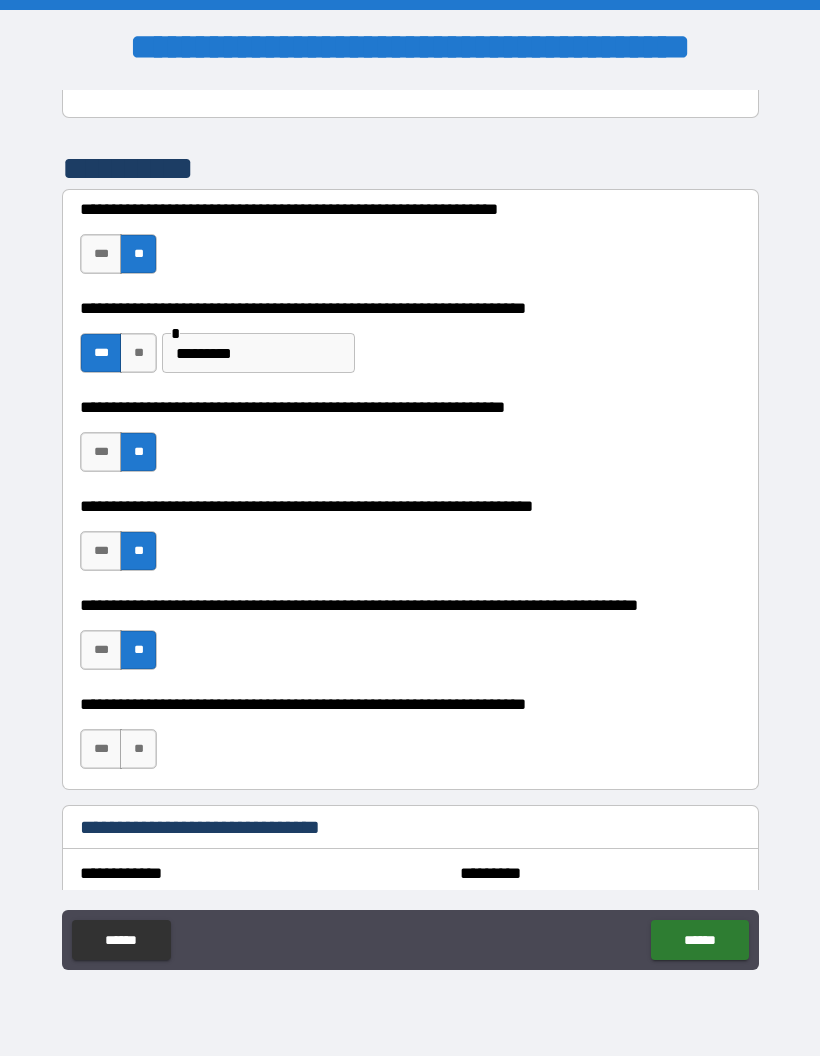 click on "**" at bounding box center (138, 749) 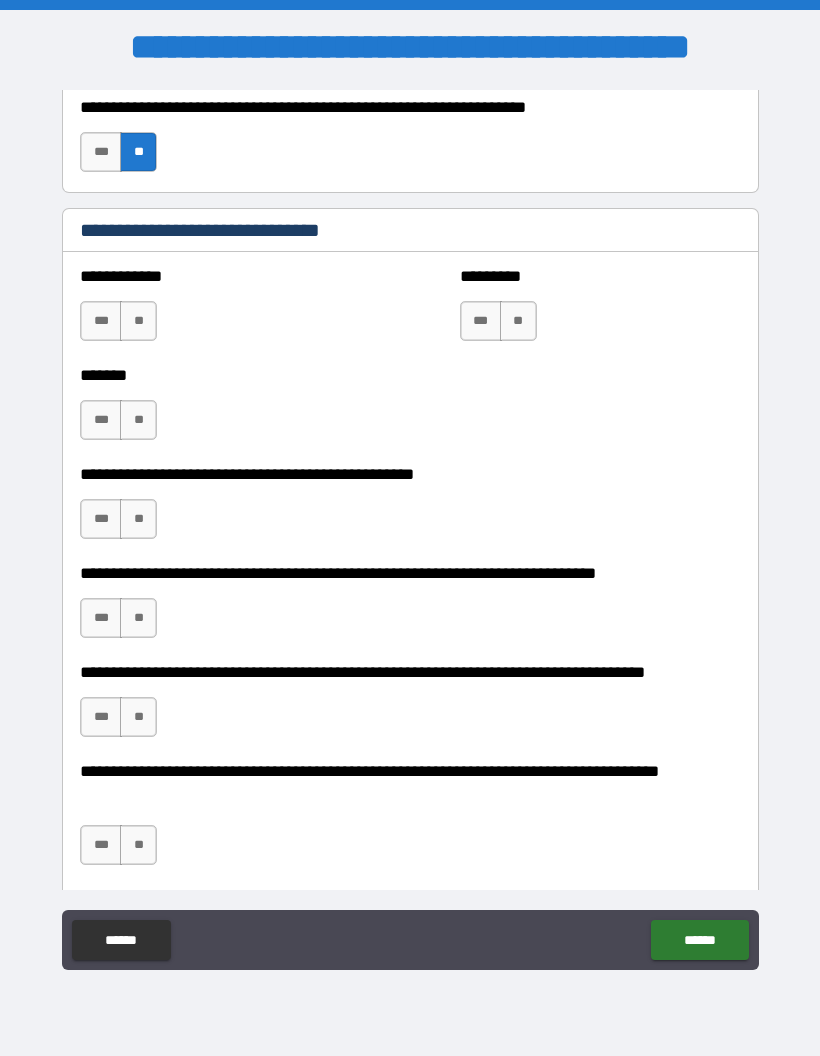 scroll, scrollTop: 1139, scrollLeft: 0, axis: vertical 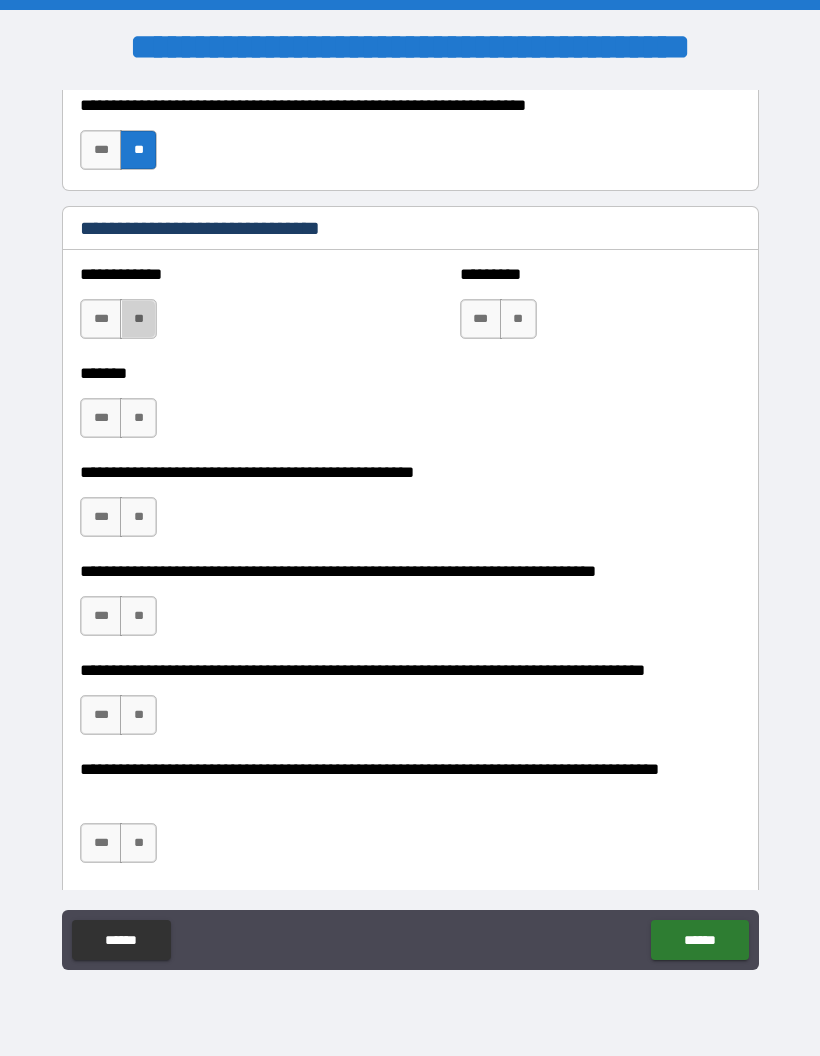 click on "**" at bounding box center [138, 319] 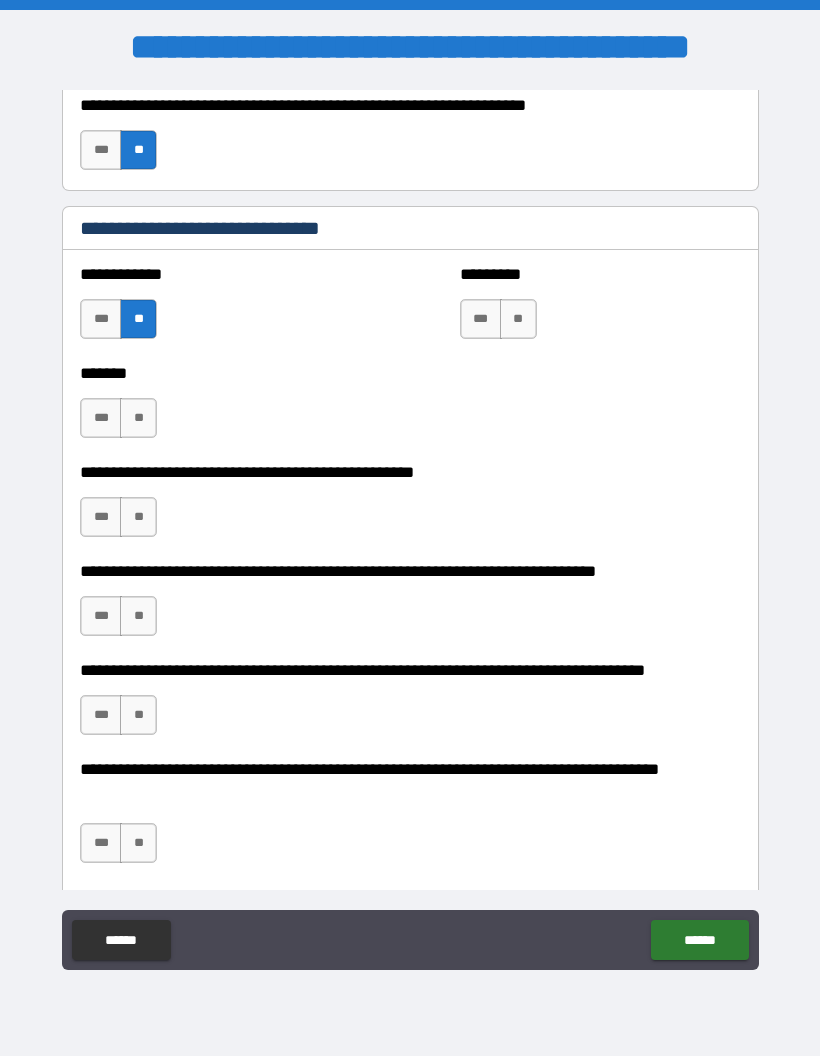click on "**" at bounding box center [138, 418] 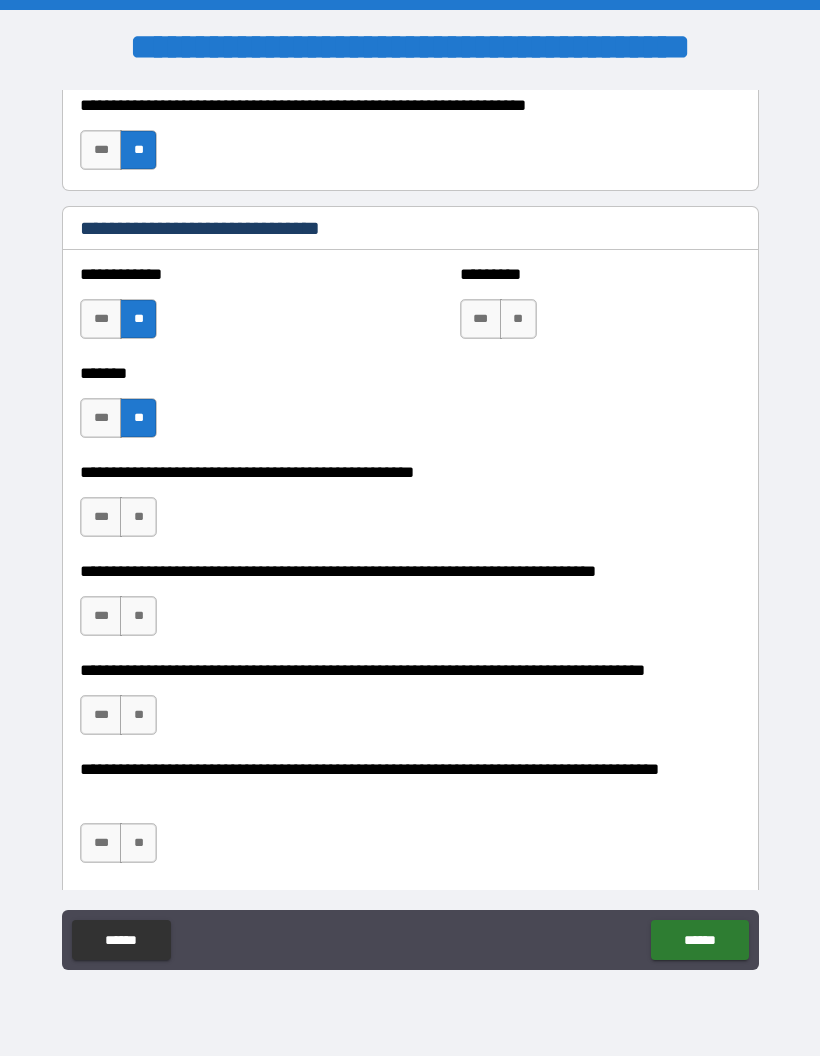 click on "**" at bounding box center [138, 517] 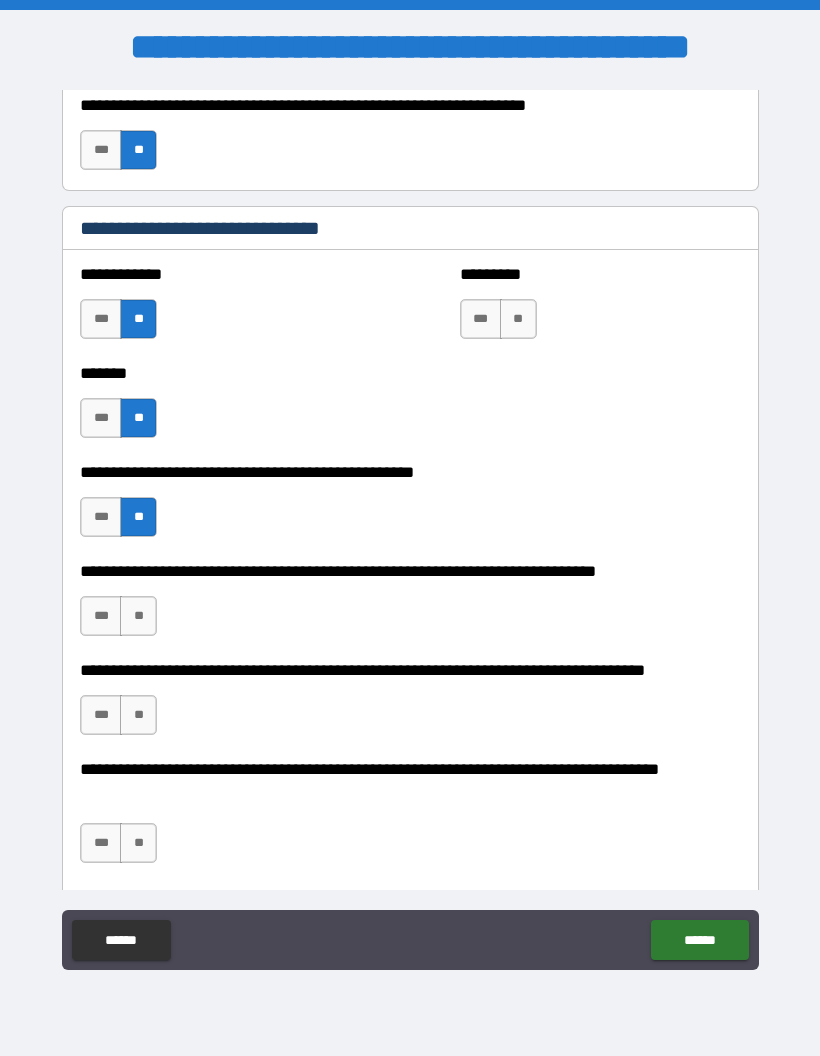 click on "**" at bounding box center (138, 616) 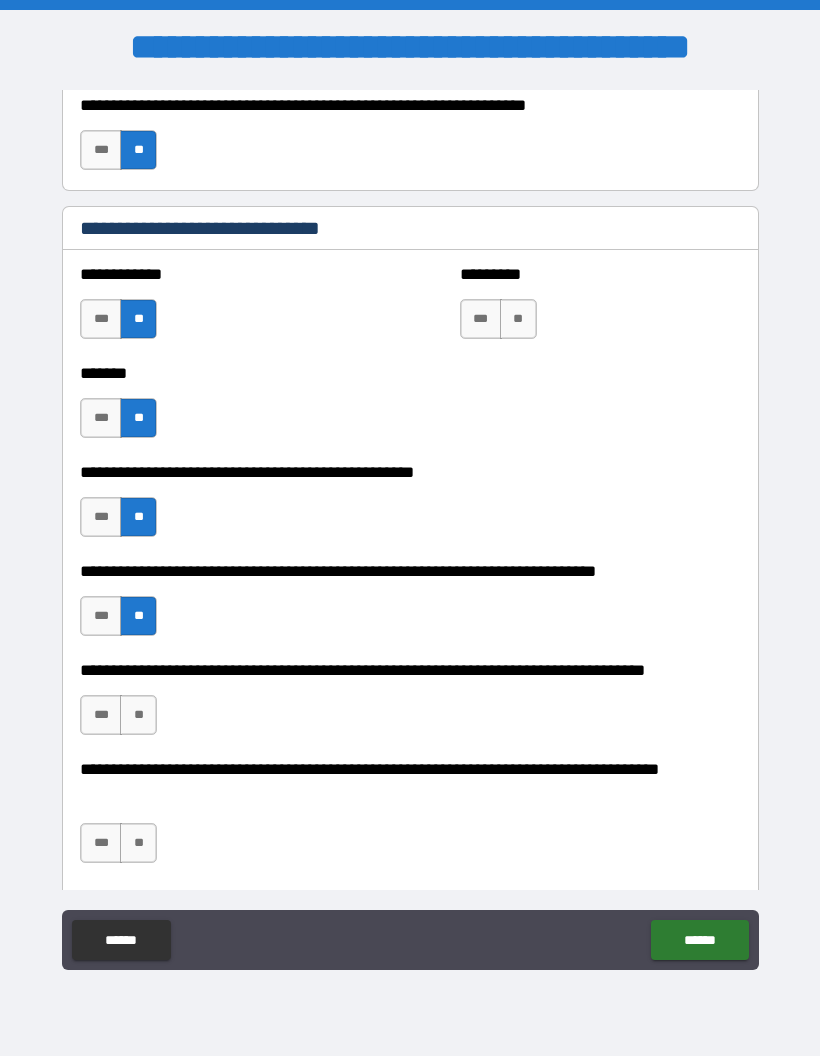 click on "**" at bounding box center [138, 715] 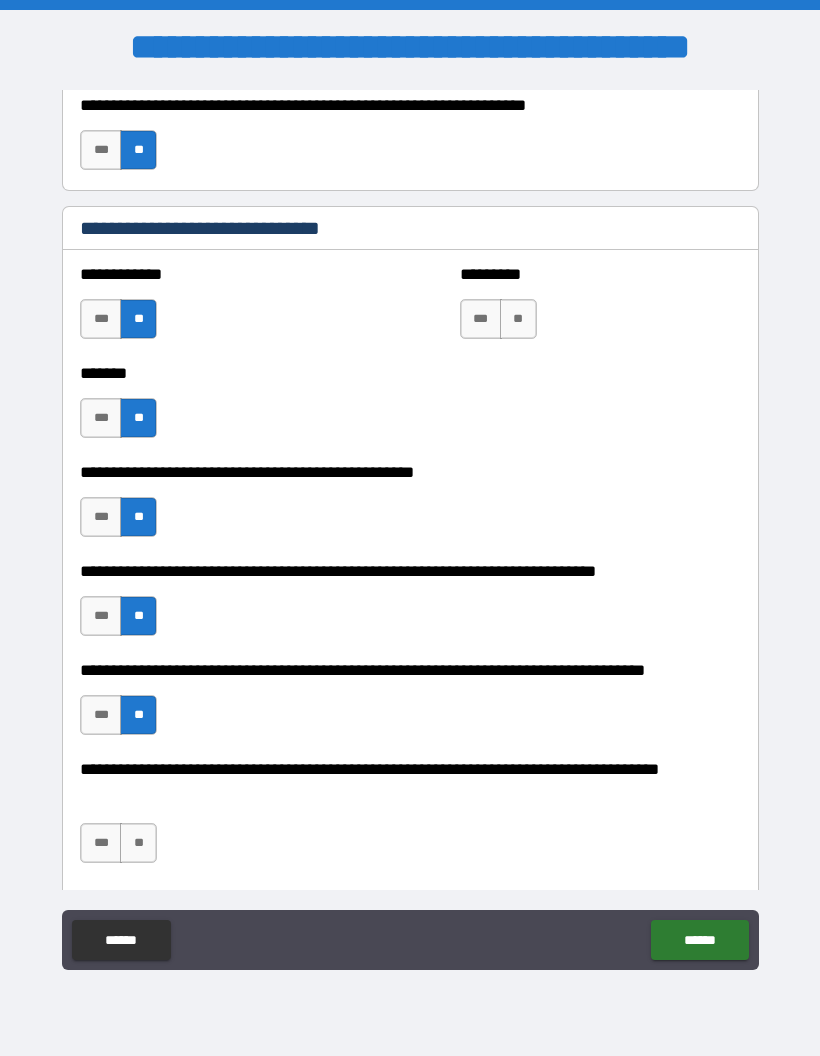 click on "**" at bounding box center (138, 843) 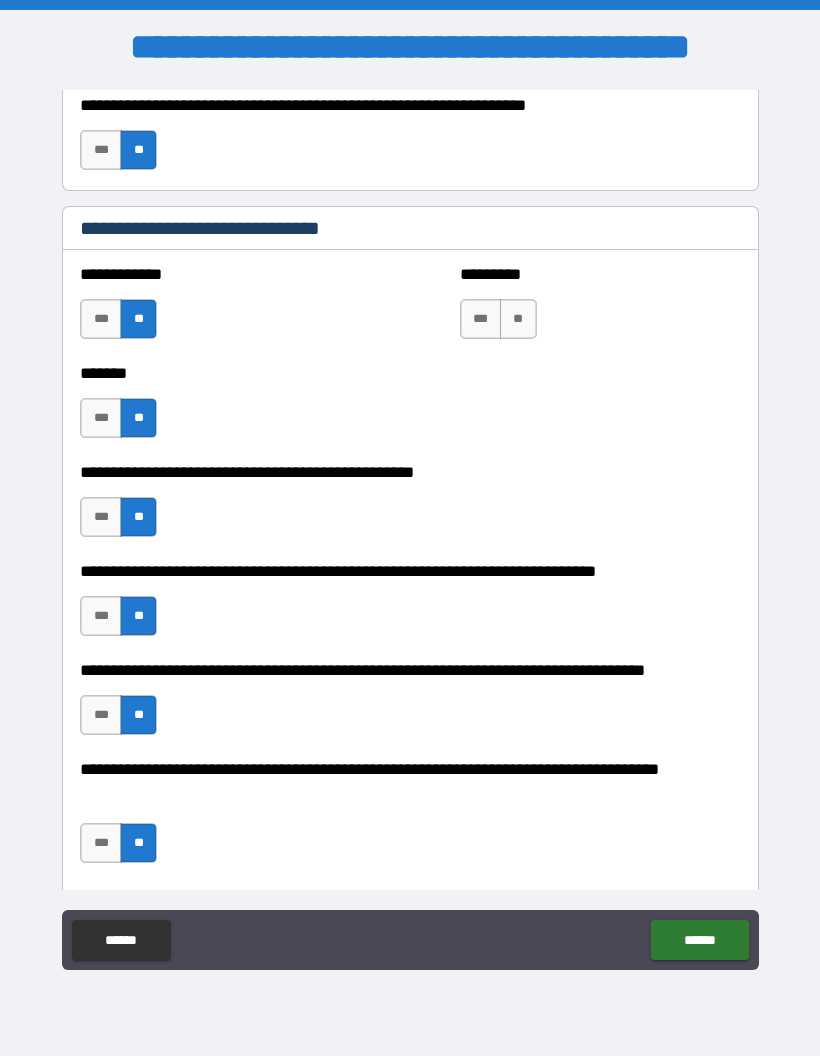 click on "**" at bounding box center (518, 319) 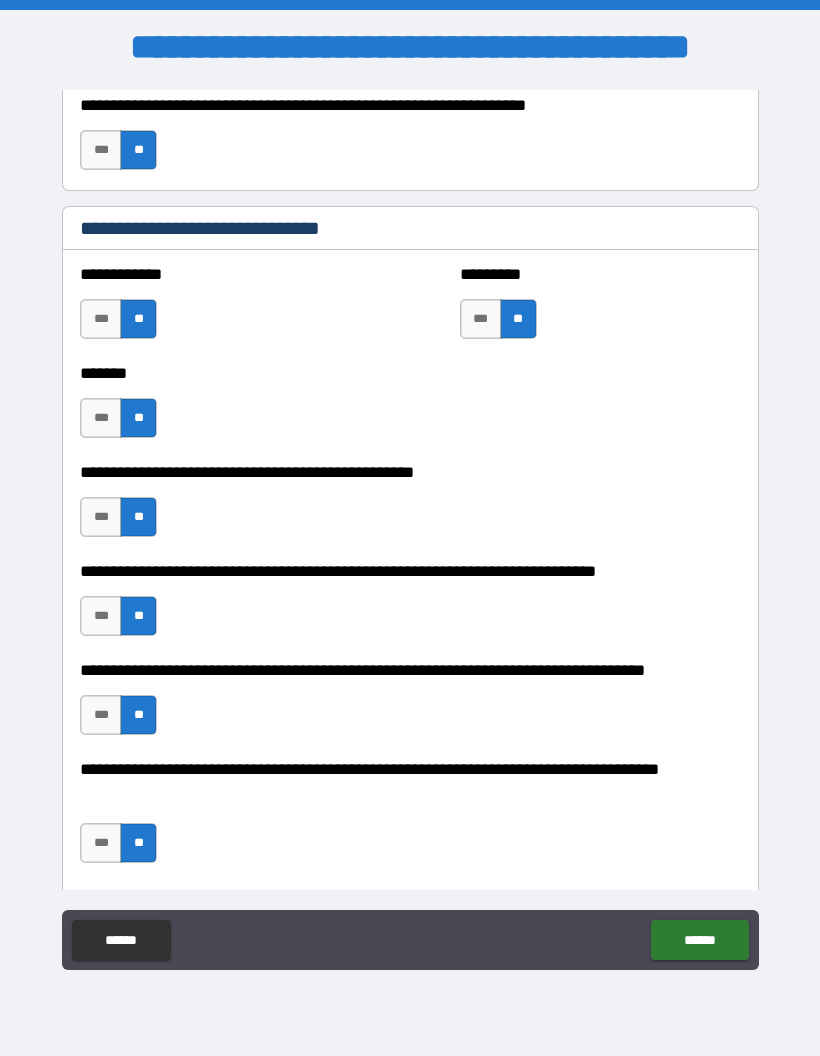 click on "******" at bounding box center [699, 940] 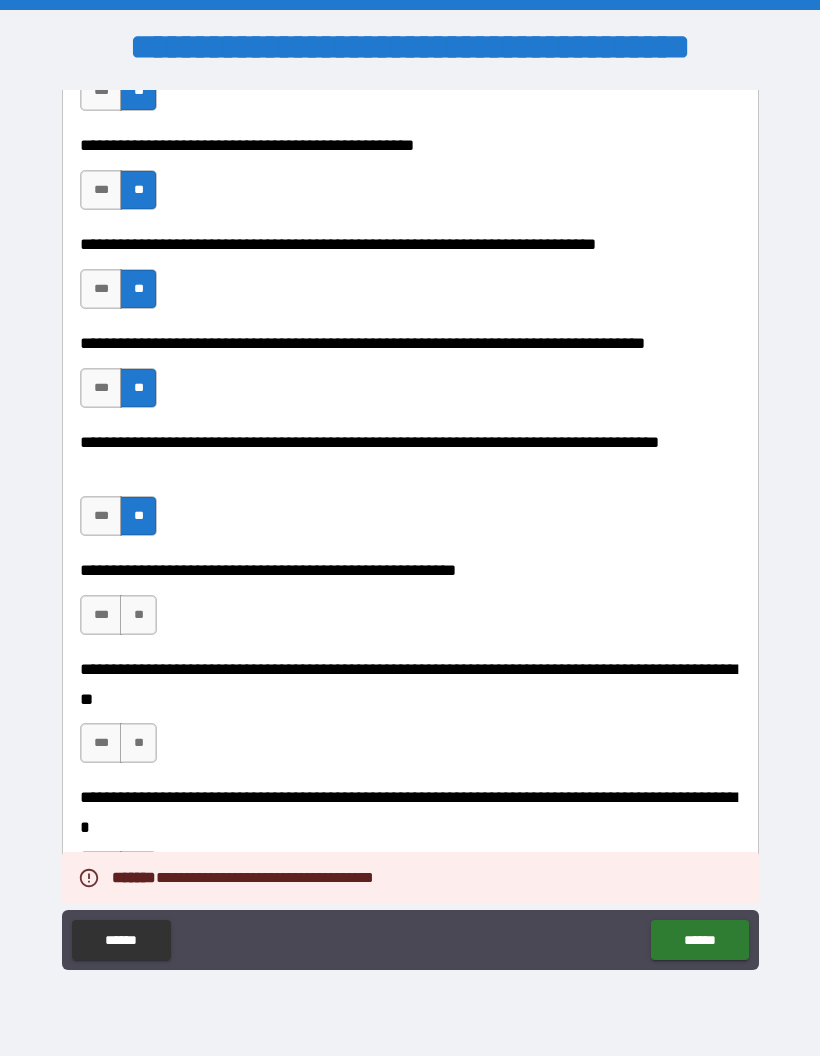 scroll, scrollTop: 1469, scrollLeft: 0, axis: vertical 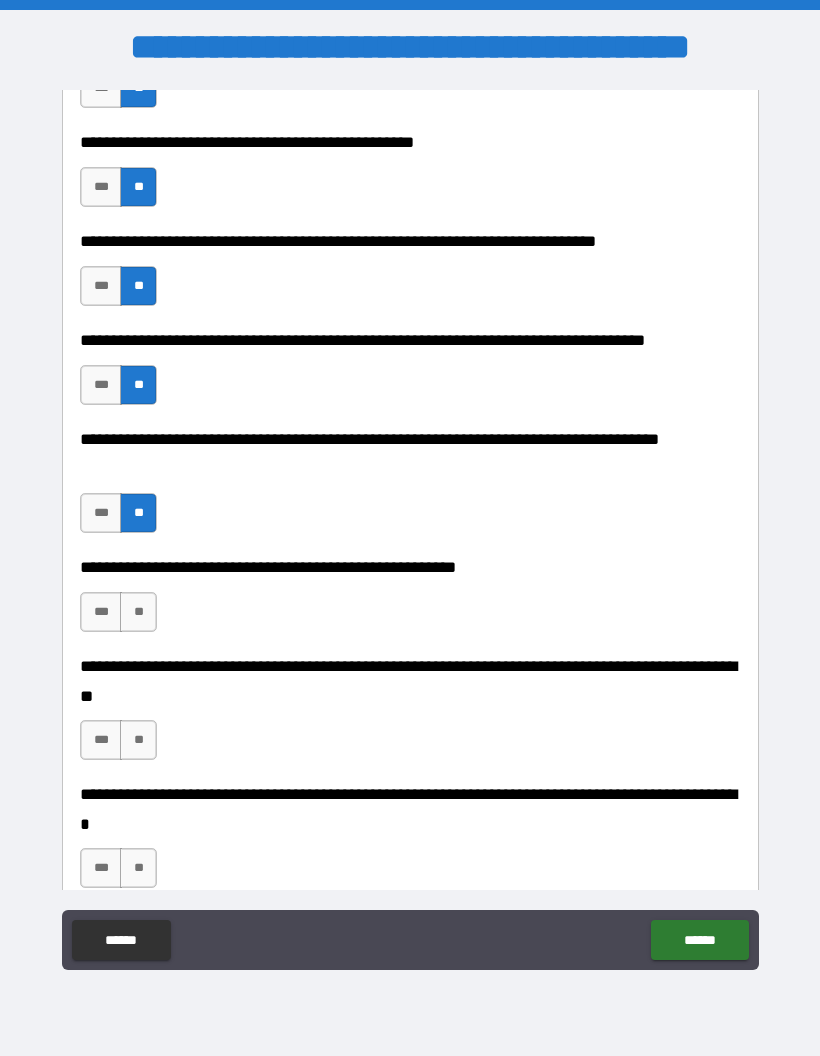 click on "**" at bounding box center [138, 612] 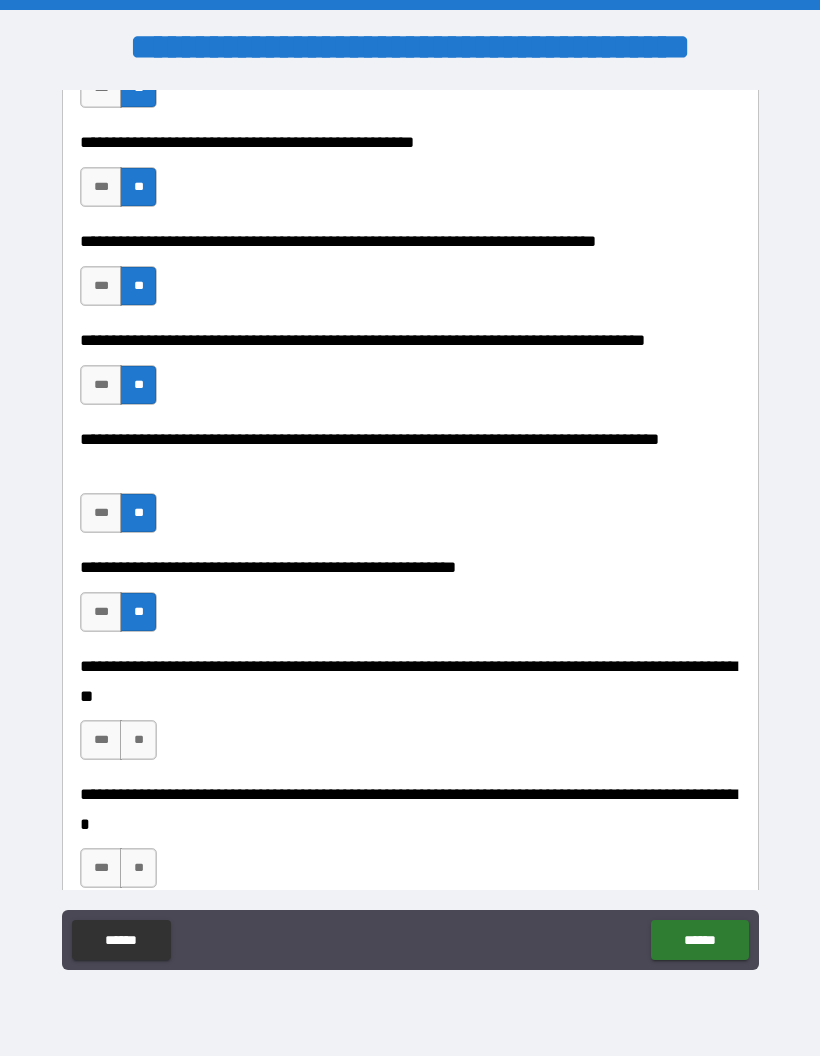 click on "**" at bounding box center (138, 740) 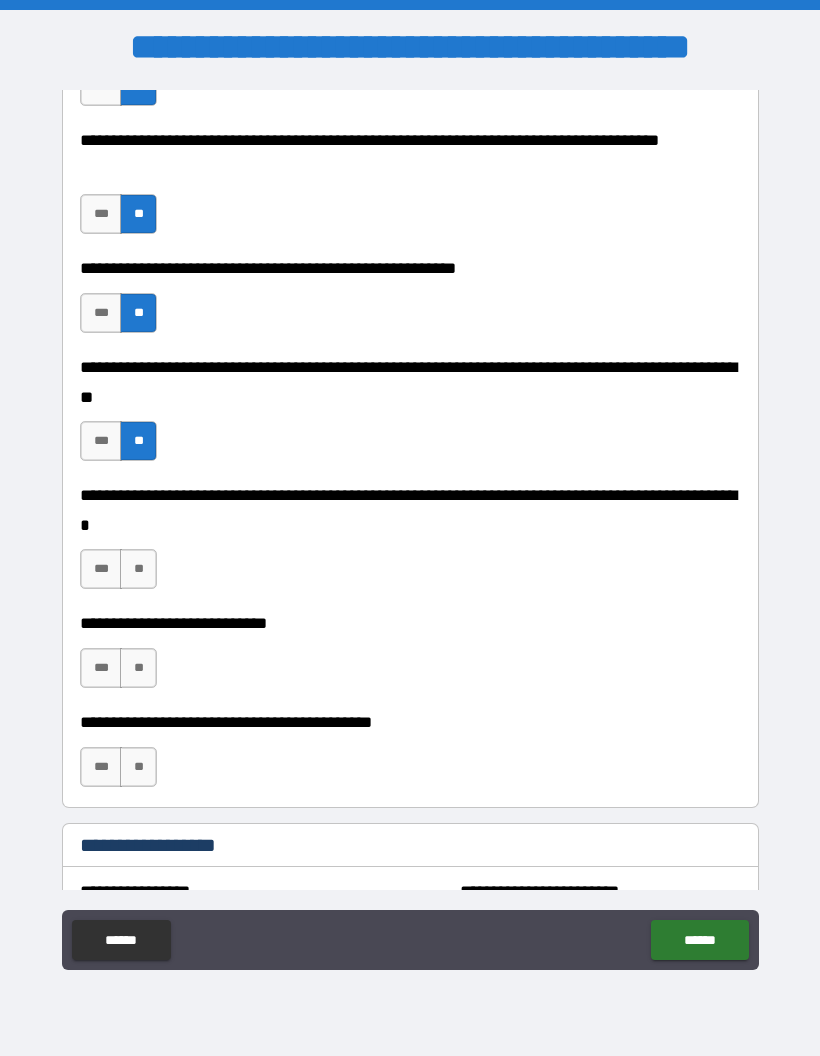 scroll, scrollTop: 1770, scrollLeft: 0, axis: vertical 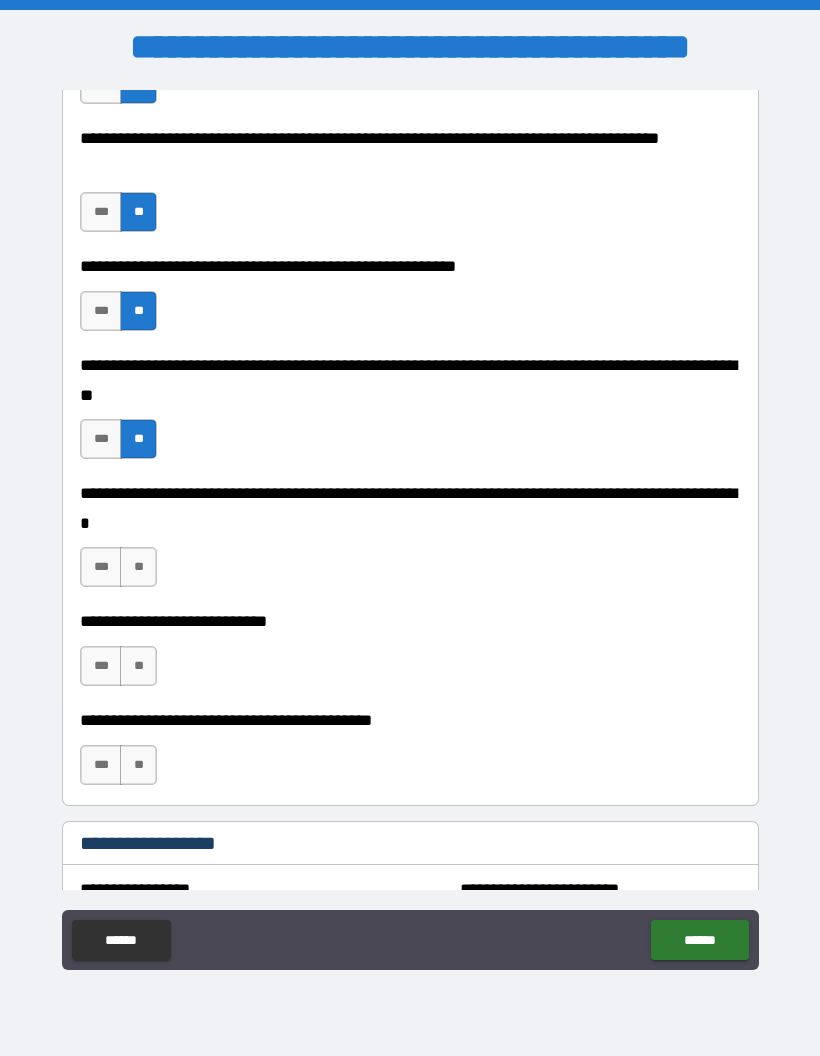click on "**" at bounding box center [138, 567] 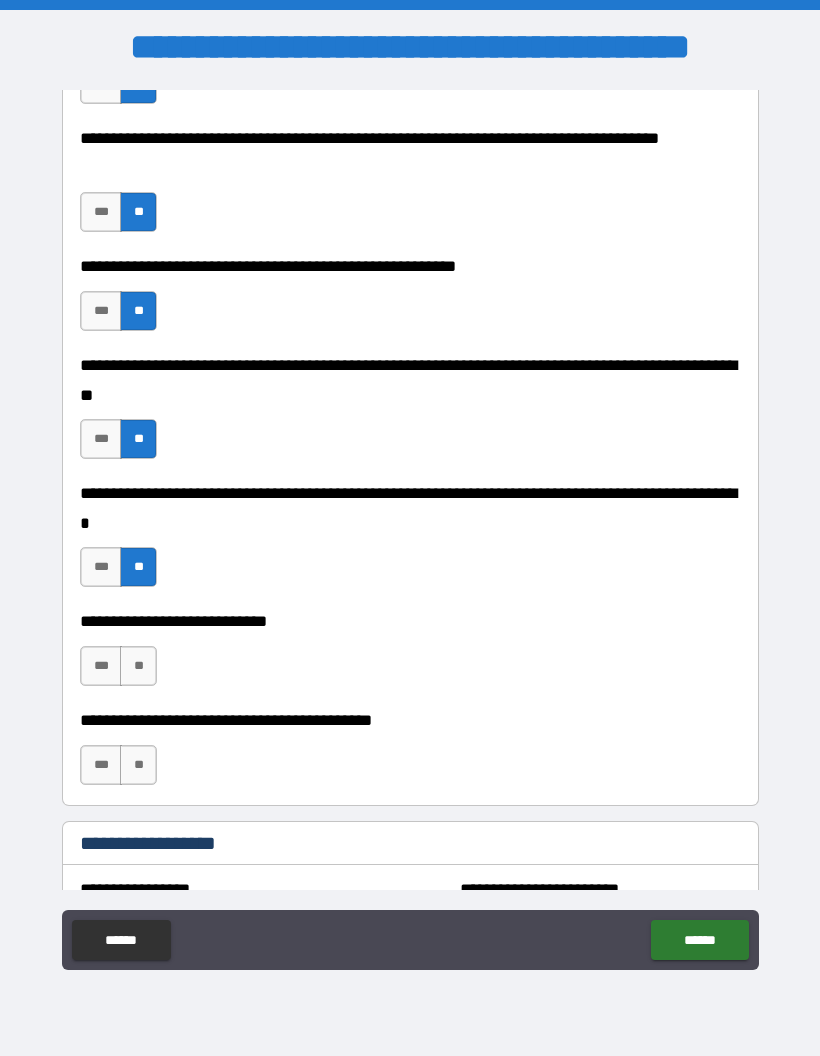 click on "**" at bounding box center (138, 666) 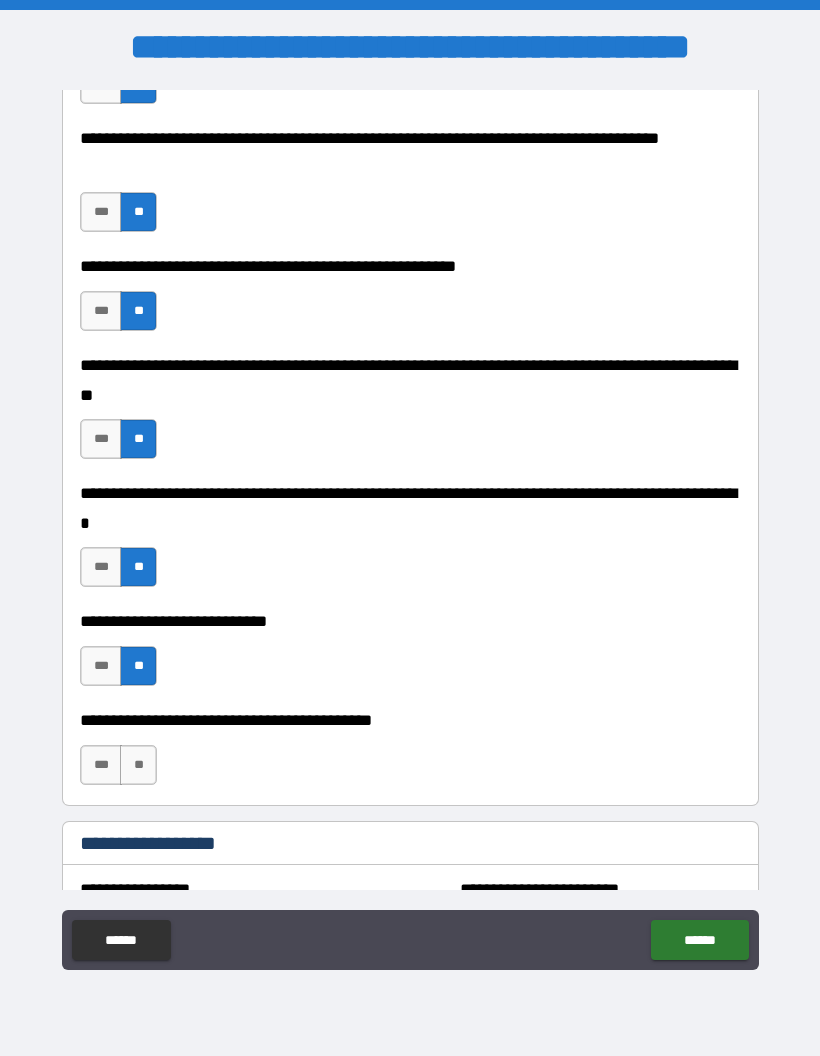 click on "**" at bounding box center (138, 765) 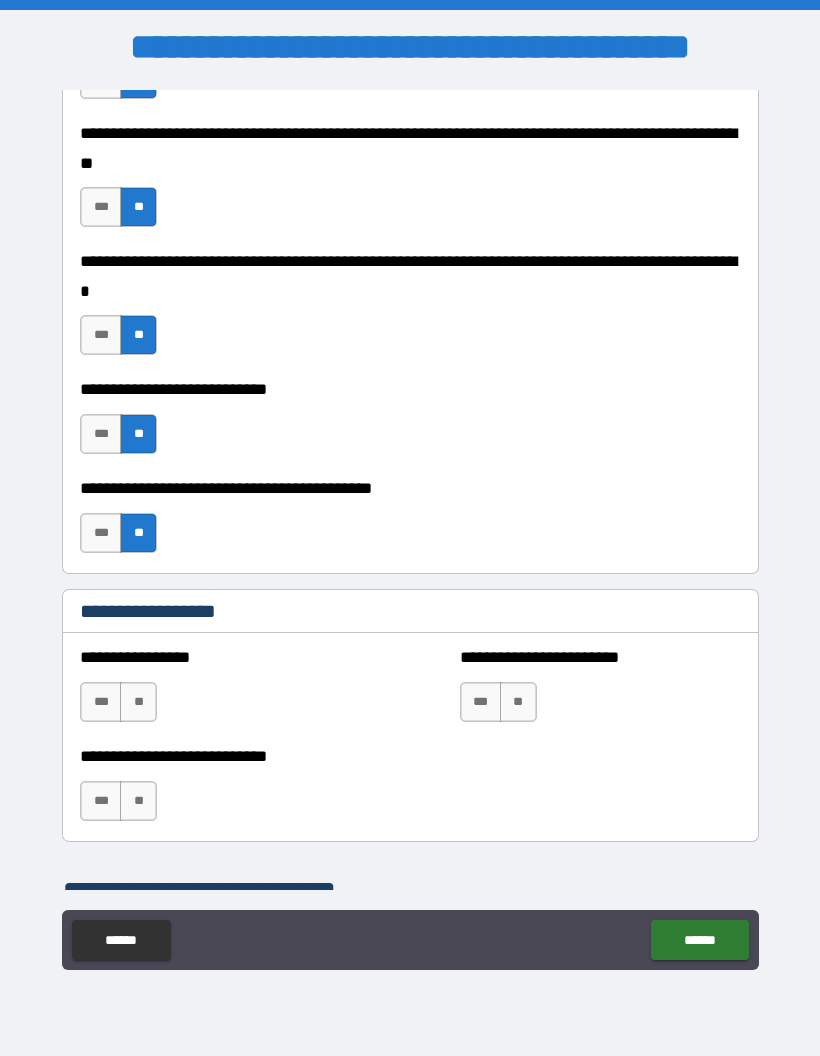 scroll, scrollTop: 2036, scrollLeft: 0, axis: vertical 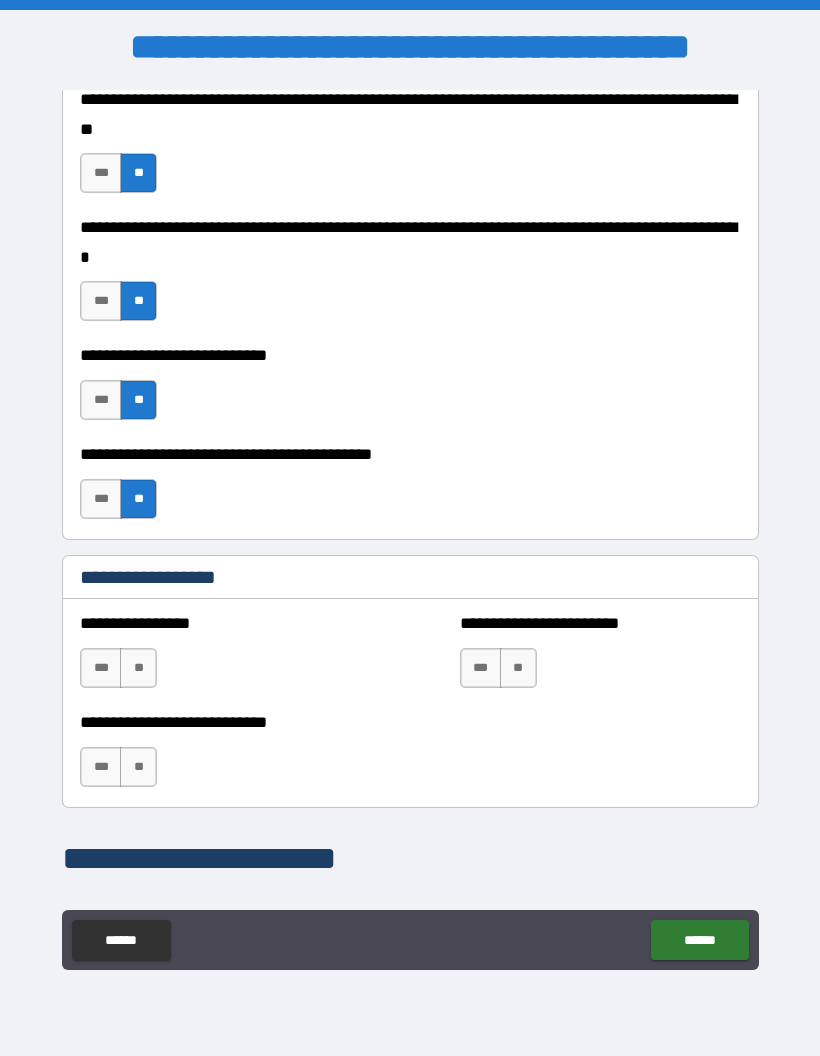click on "**" at bounding box center [138, 668] 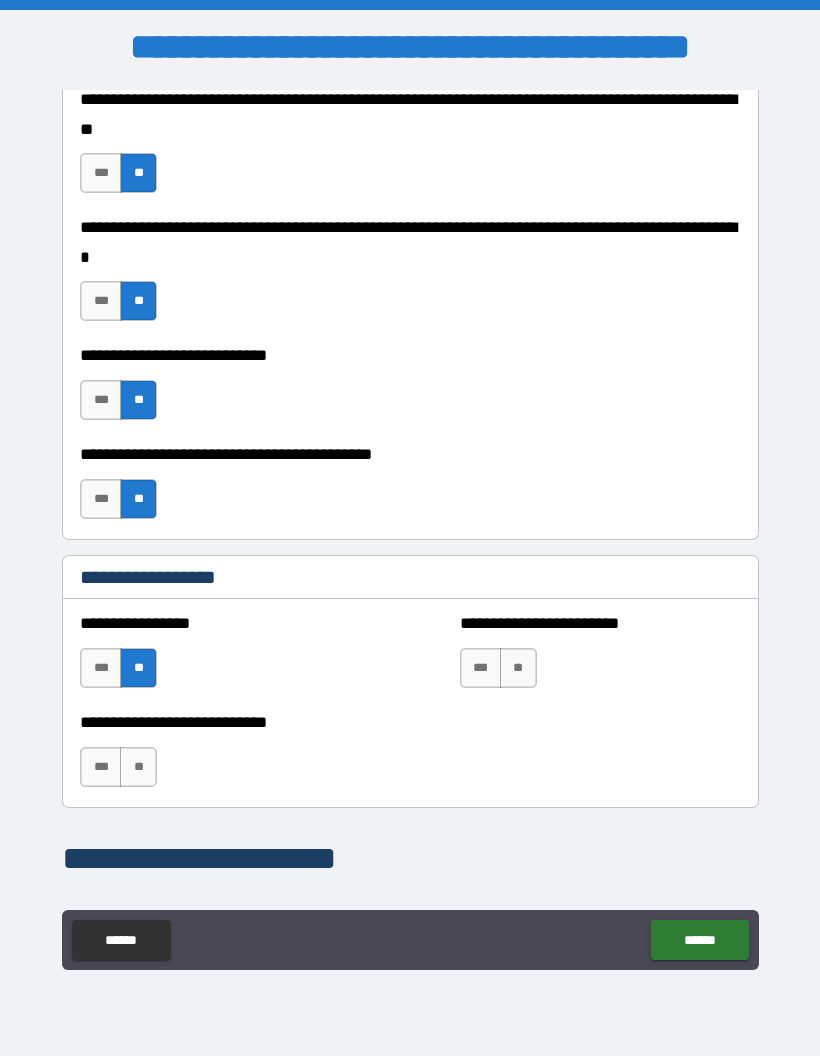 click on "**" at bounding box center (138, 767) 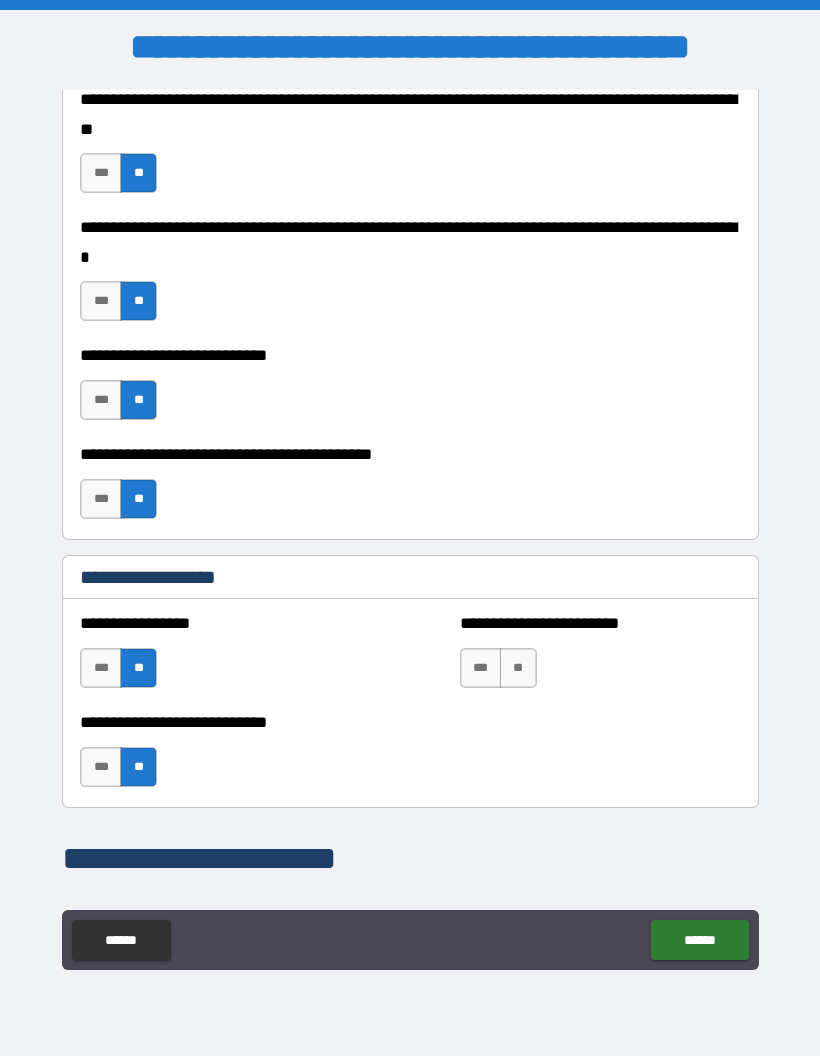 click on "**" at bounding box center (518, 668) 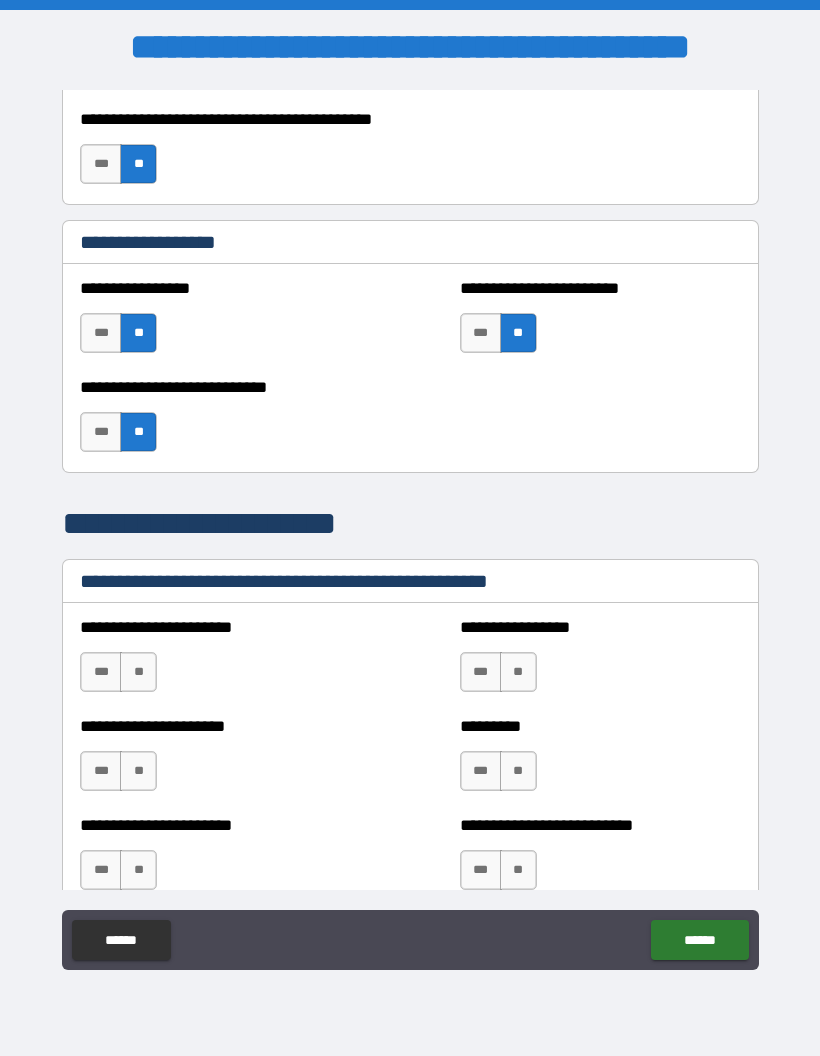 scroll, scrollTop: 2388, scrollLeft: 0, axis: vertical 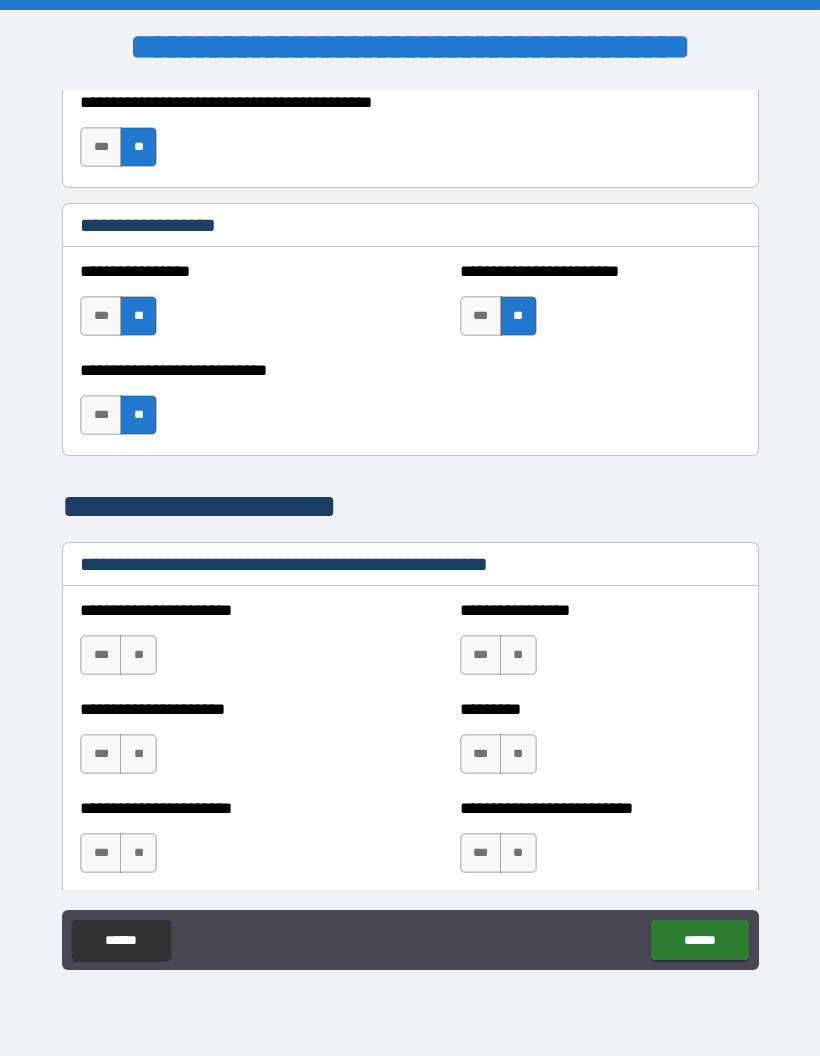 click on "**" at bounding box center (138, 655) 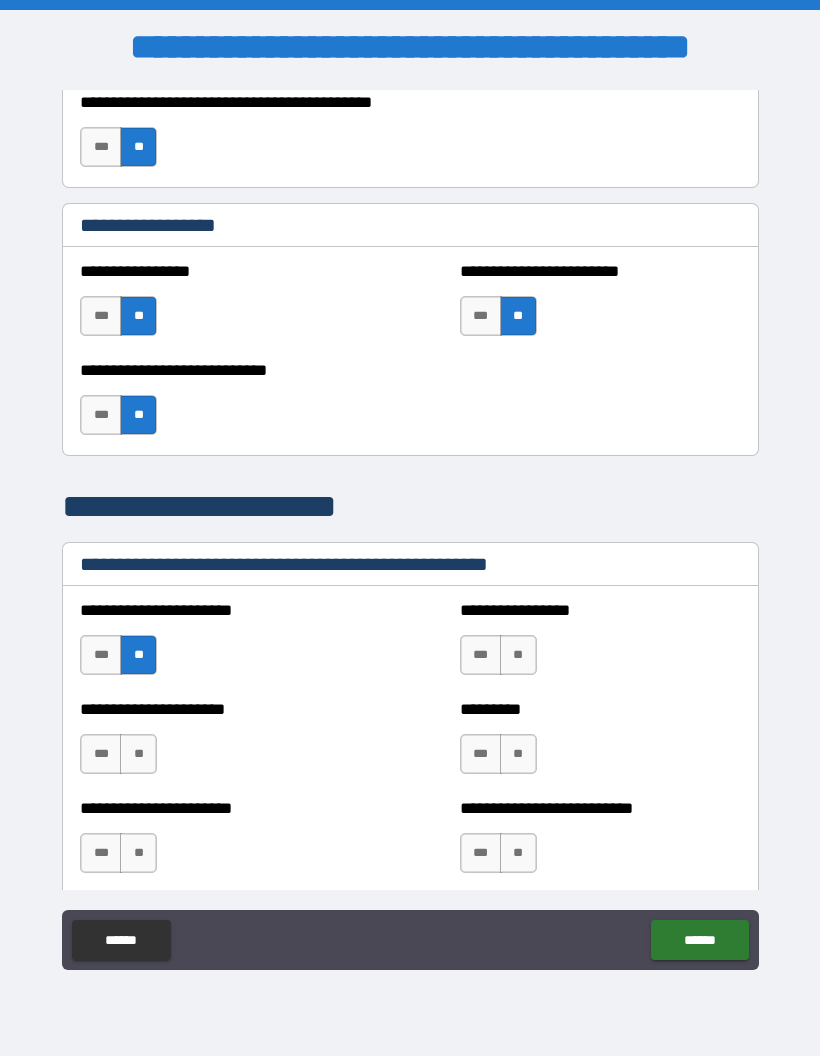 click on "**" at bounding box center (138, 754) 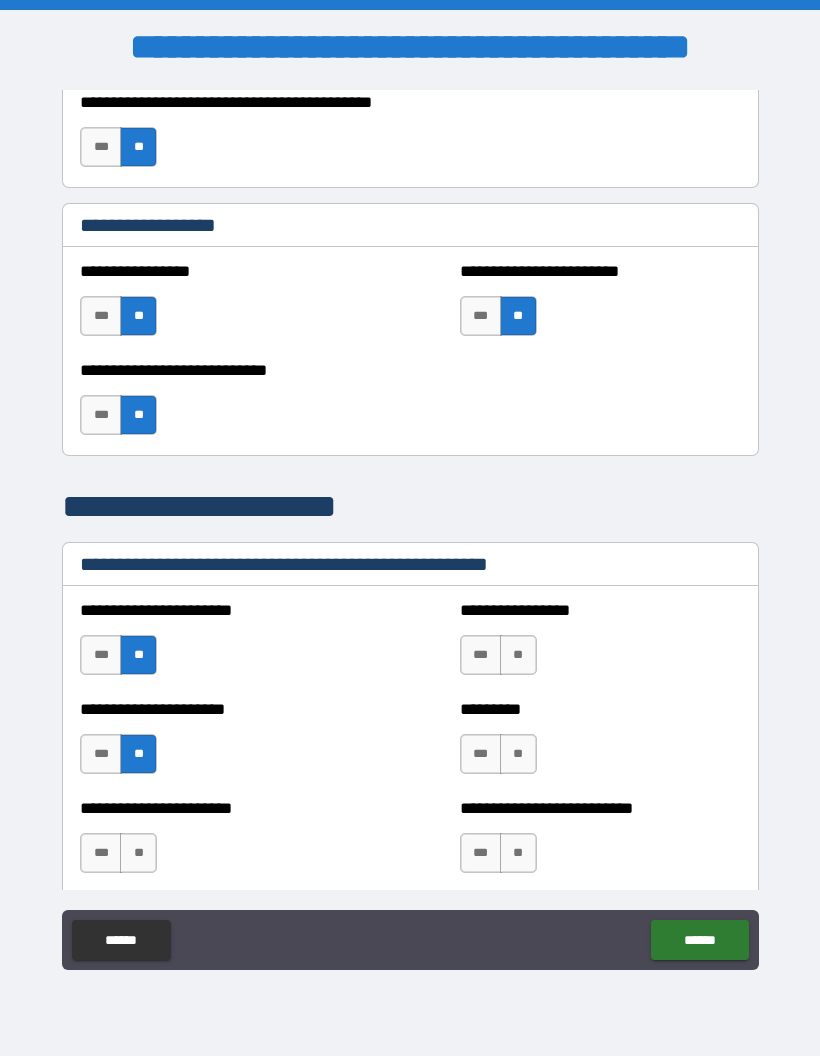click on "**" at bounding box center [138, 853] 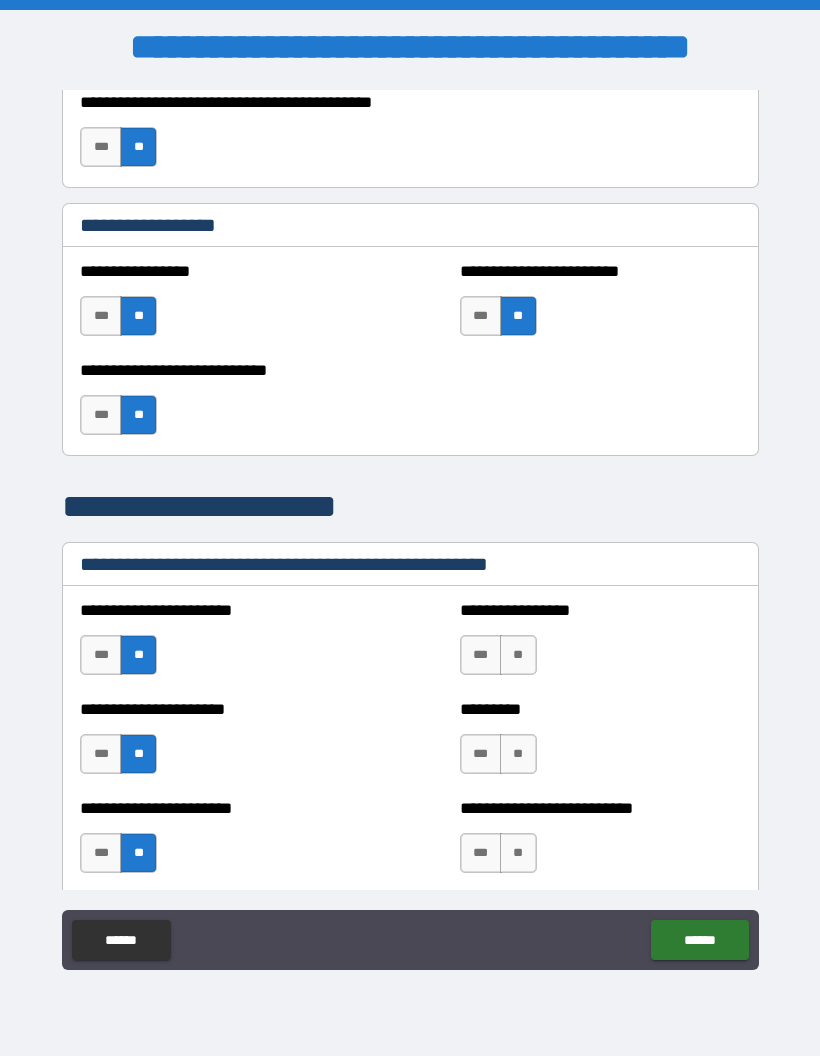 click on "**" at bounding box center (518, 655) 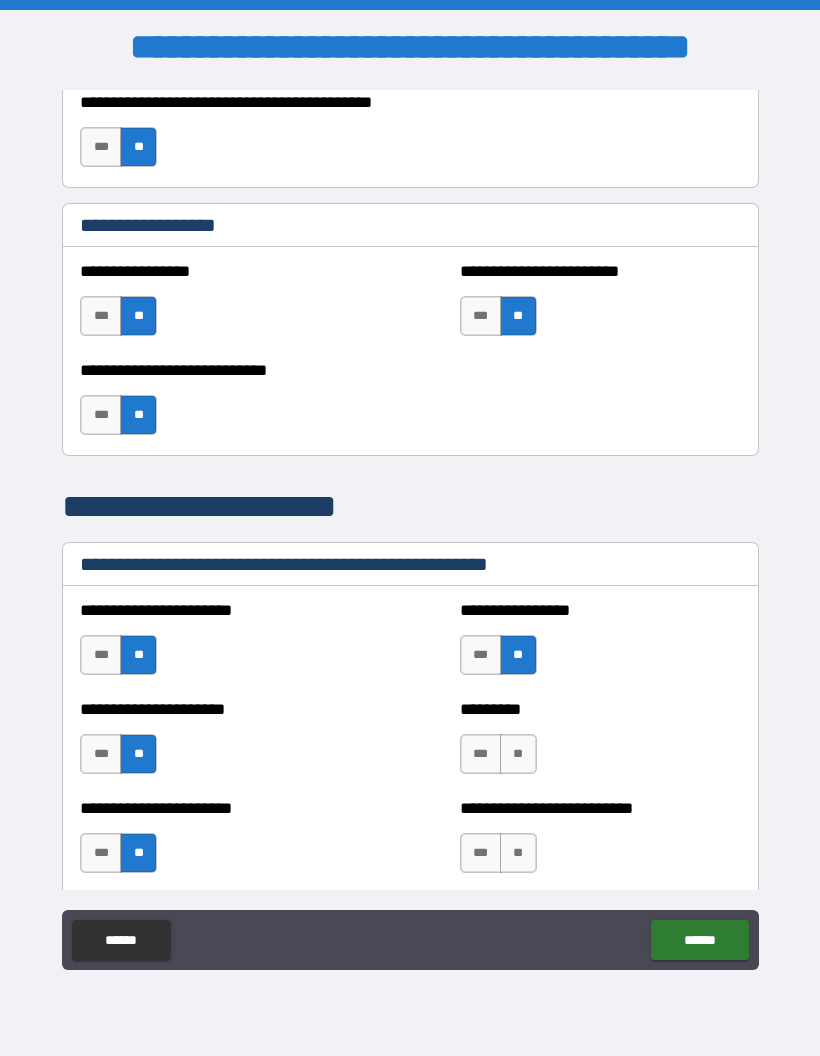 click on "**" at bounding box center (518, 754) 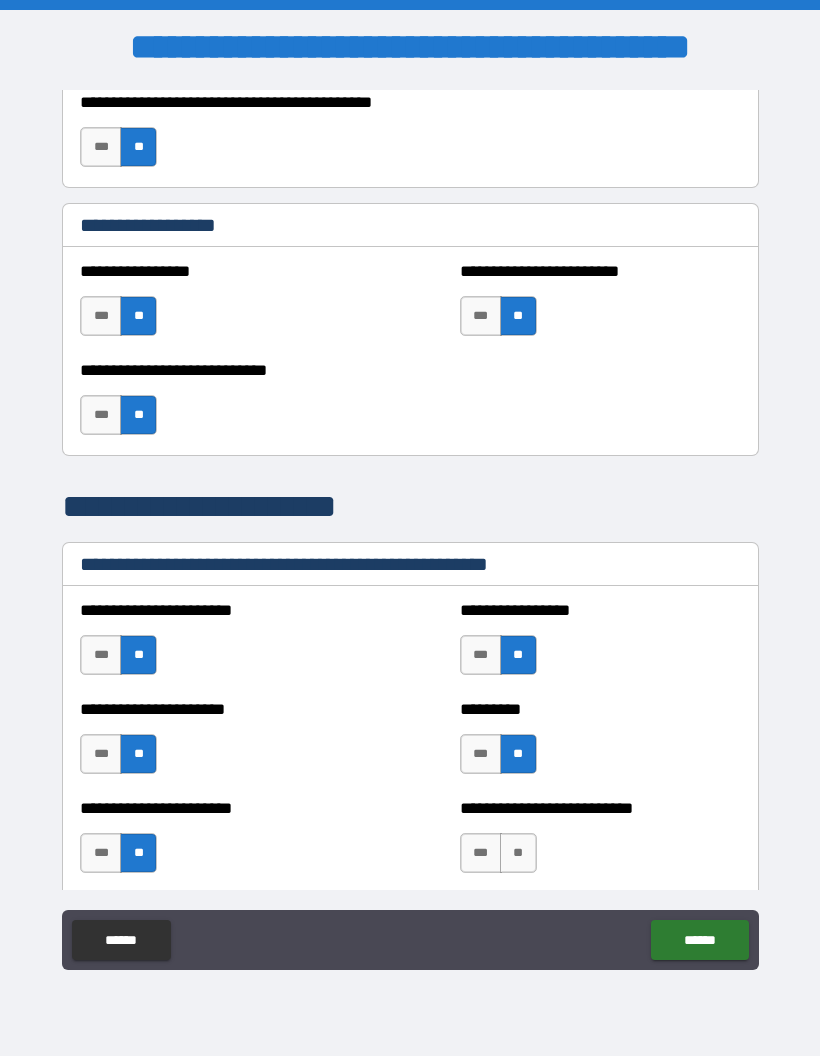 click on "**" at bounding box center (518, 853) 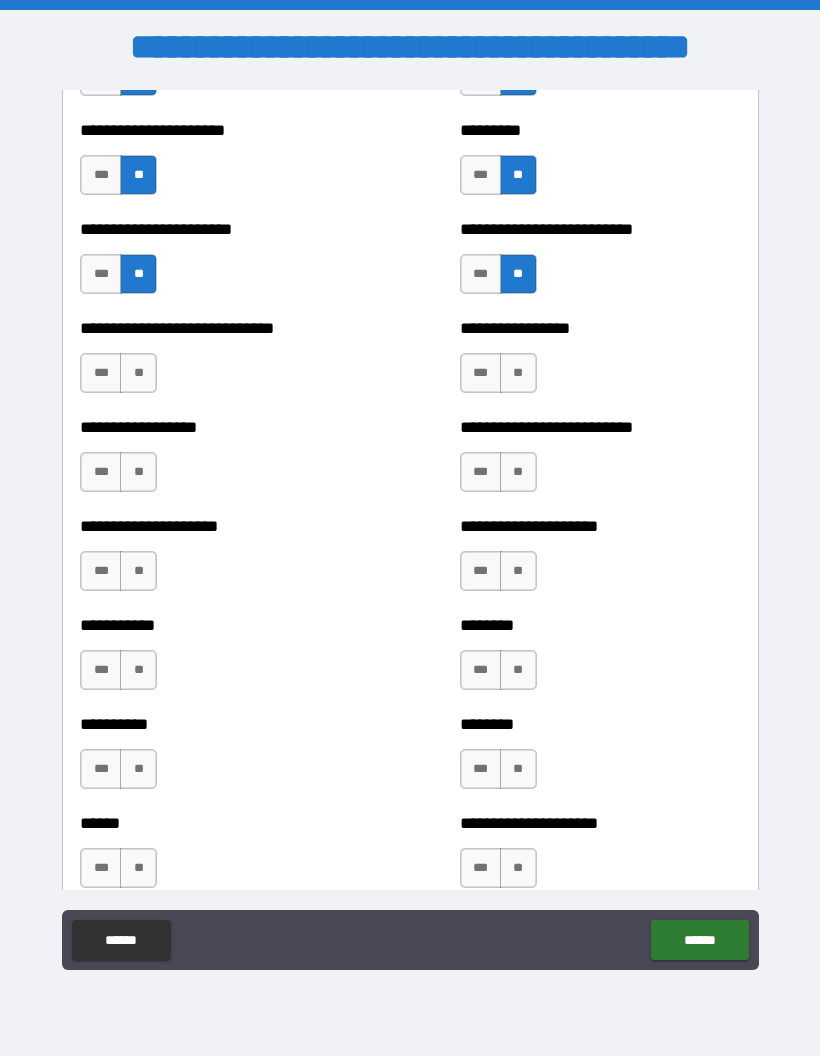 scroll, scrollTop: 2968, scrollLeft: 0, axis: vertical 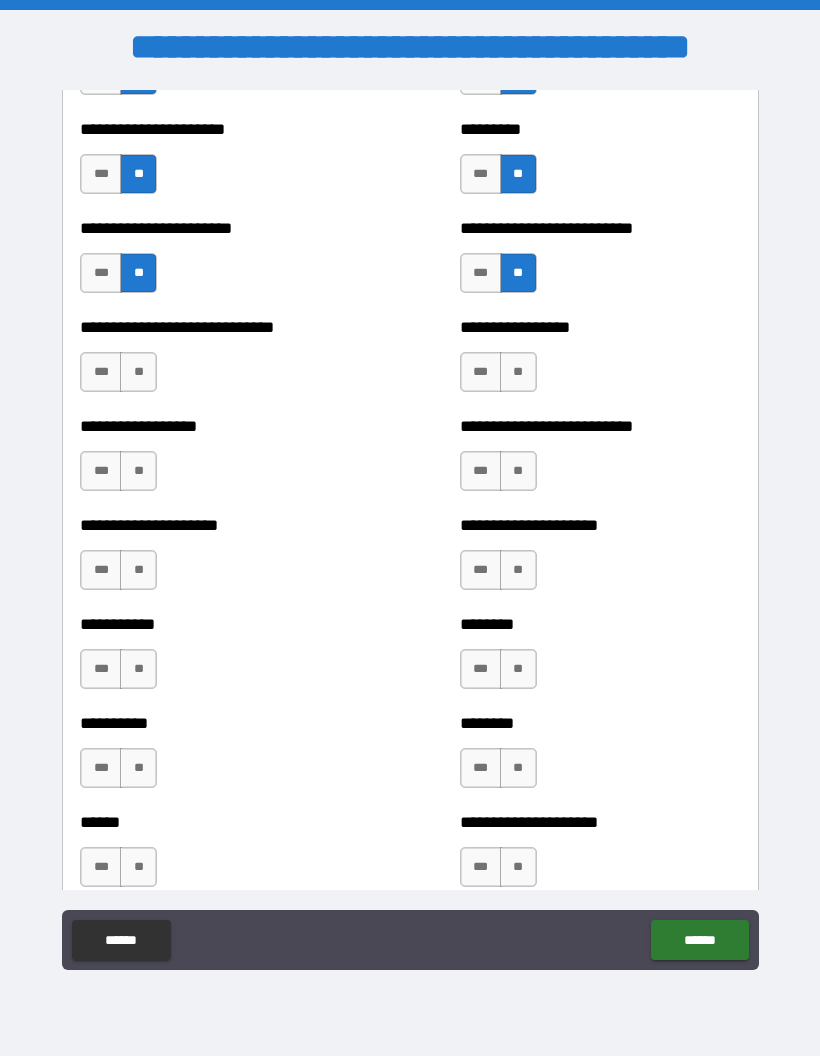 click on "**" at bounding box center [518, 372] 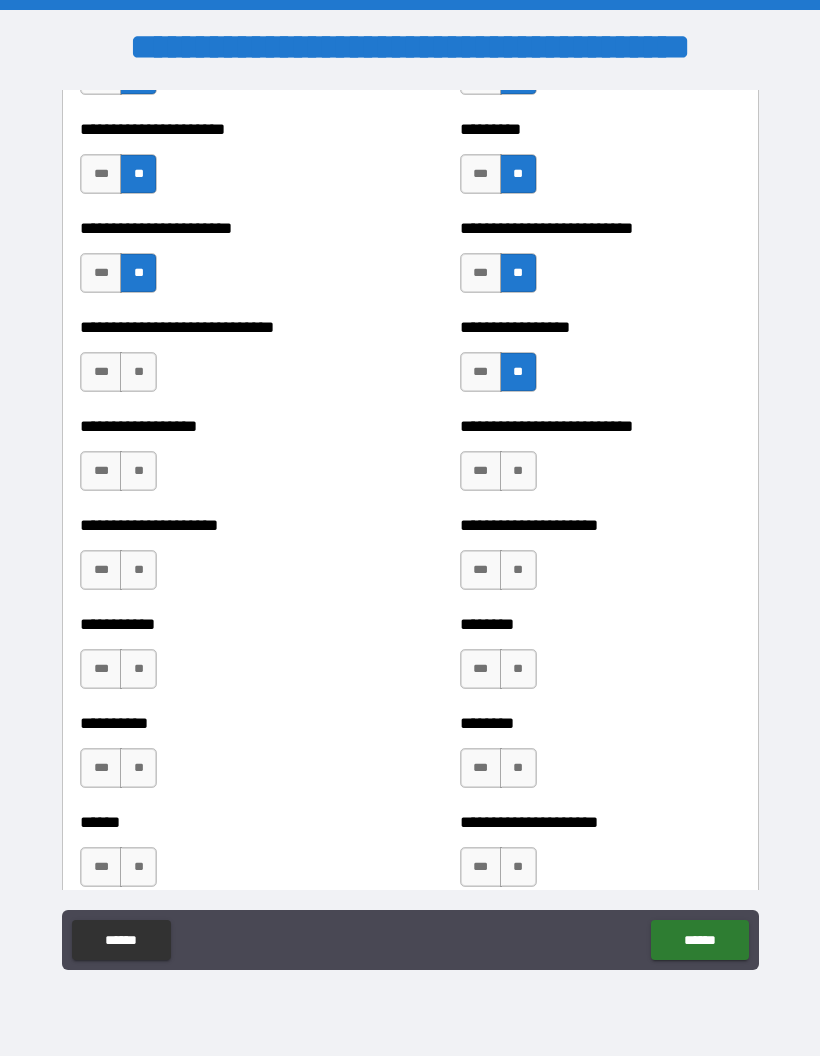 click on "**" at bounding box center (518, 471) 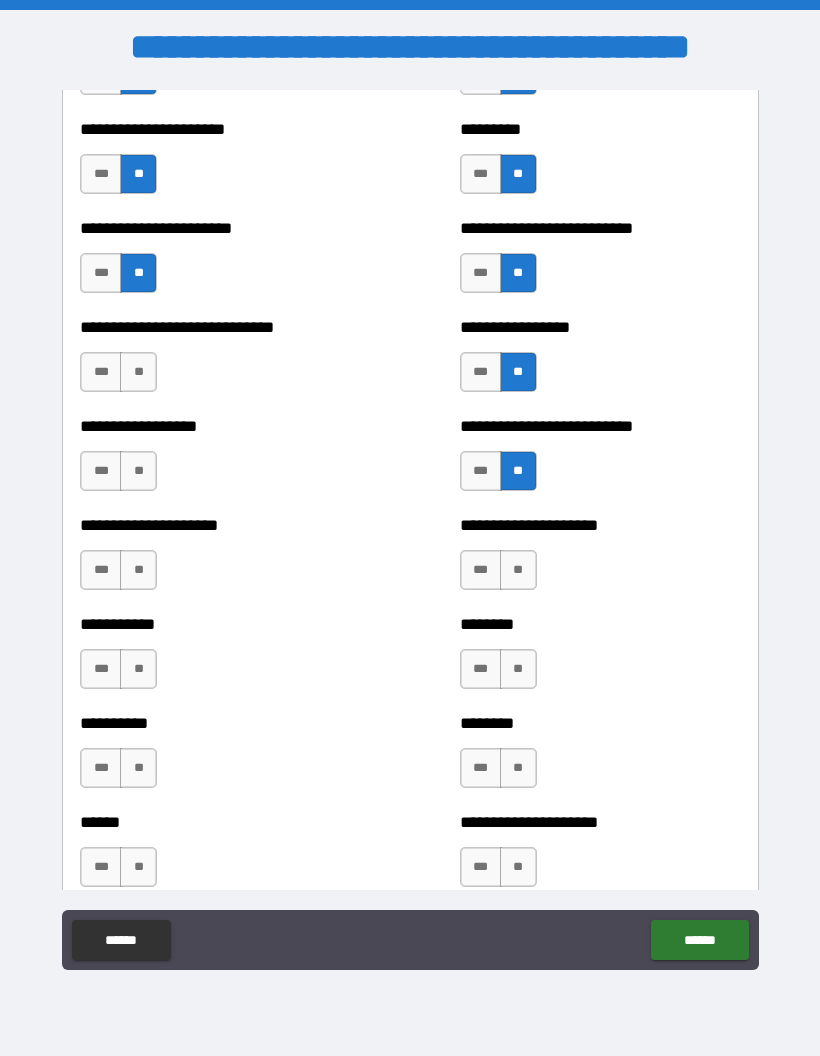 click on "**" at bounding box center (518, 570) 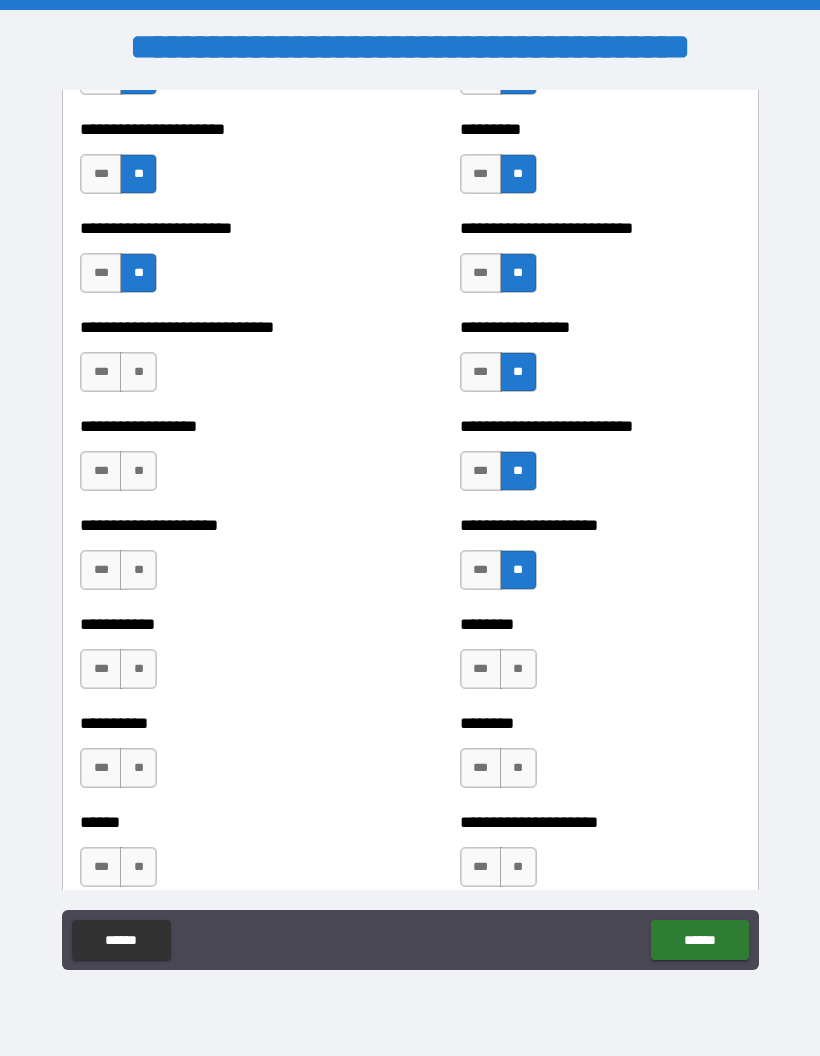 click on "**" at bounding box center [518, 669] 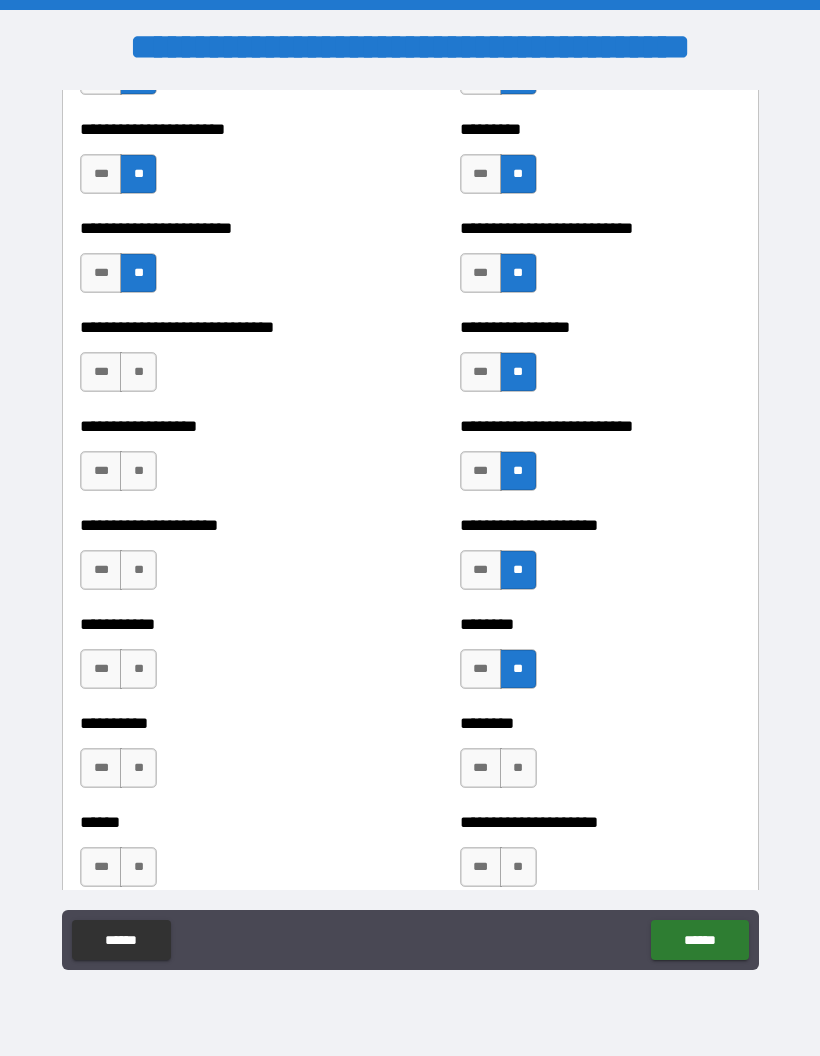 click on "**" at bounding box center (518, 768) 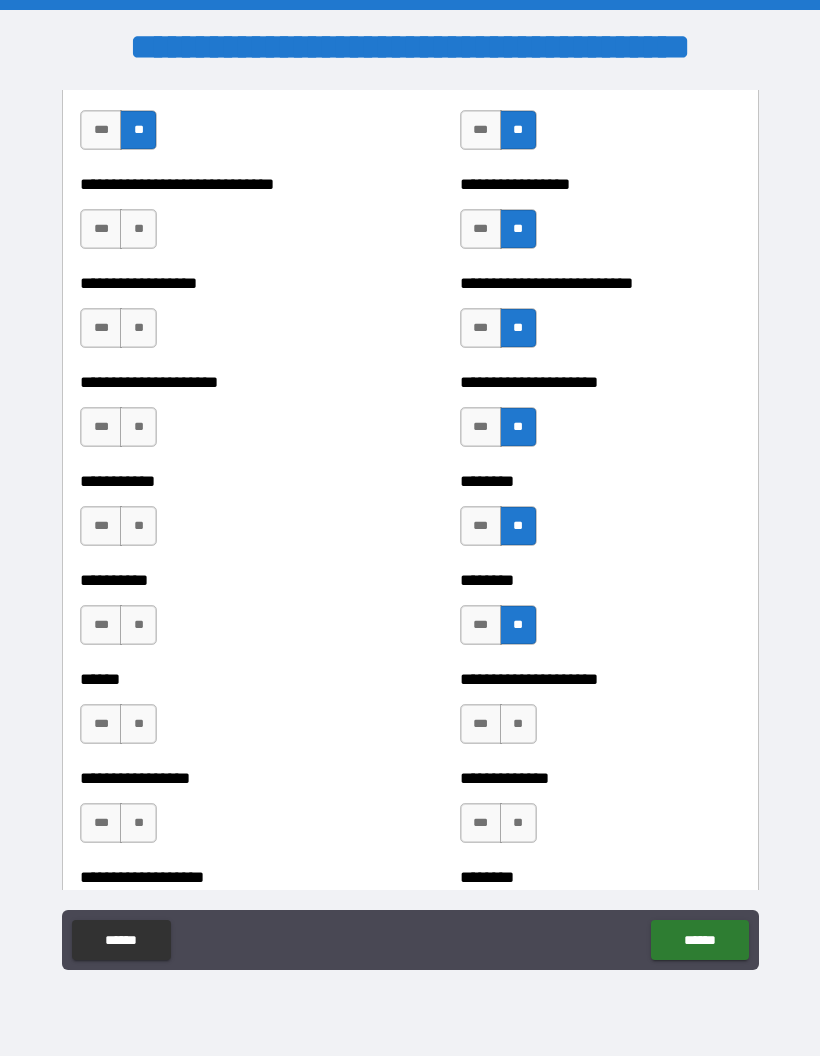 scroll, scrollTop: 3119, scrollLeft: 0, axis: vertical 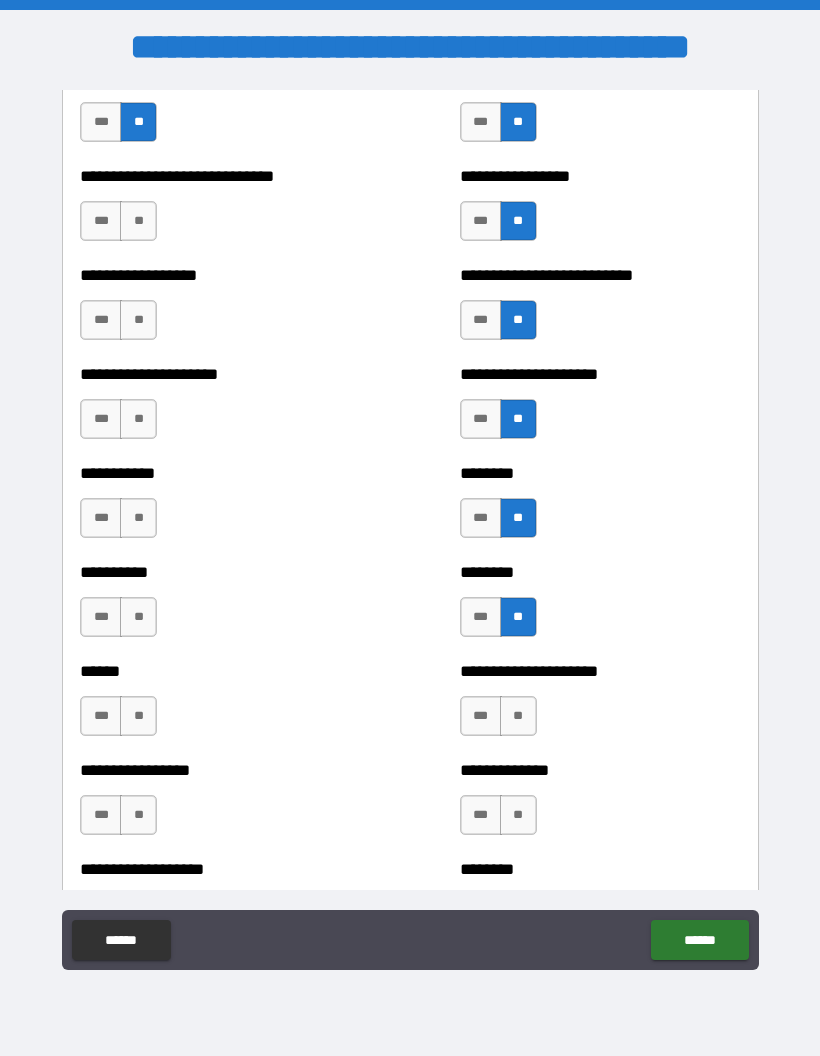 click on "**" at bounding box center (518, 716) 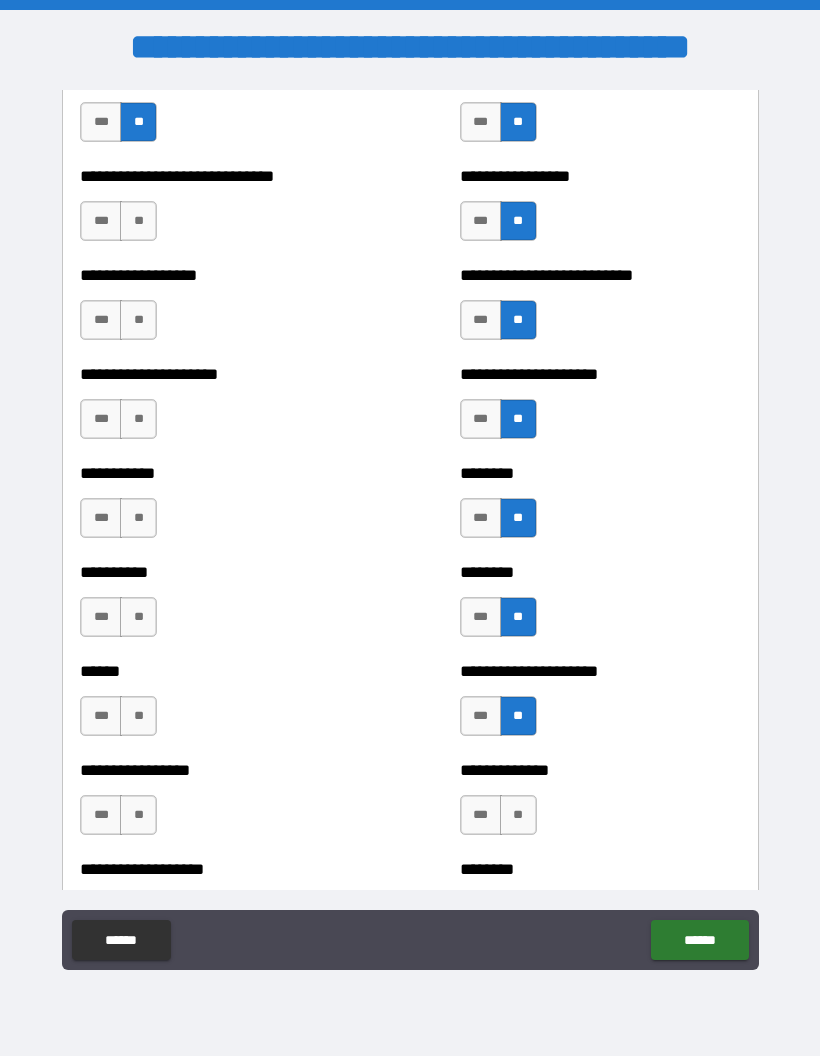 click on "**" at bounding box center [518, 815] 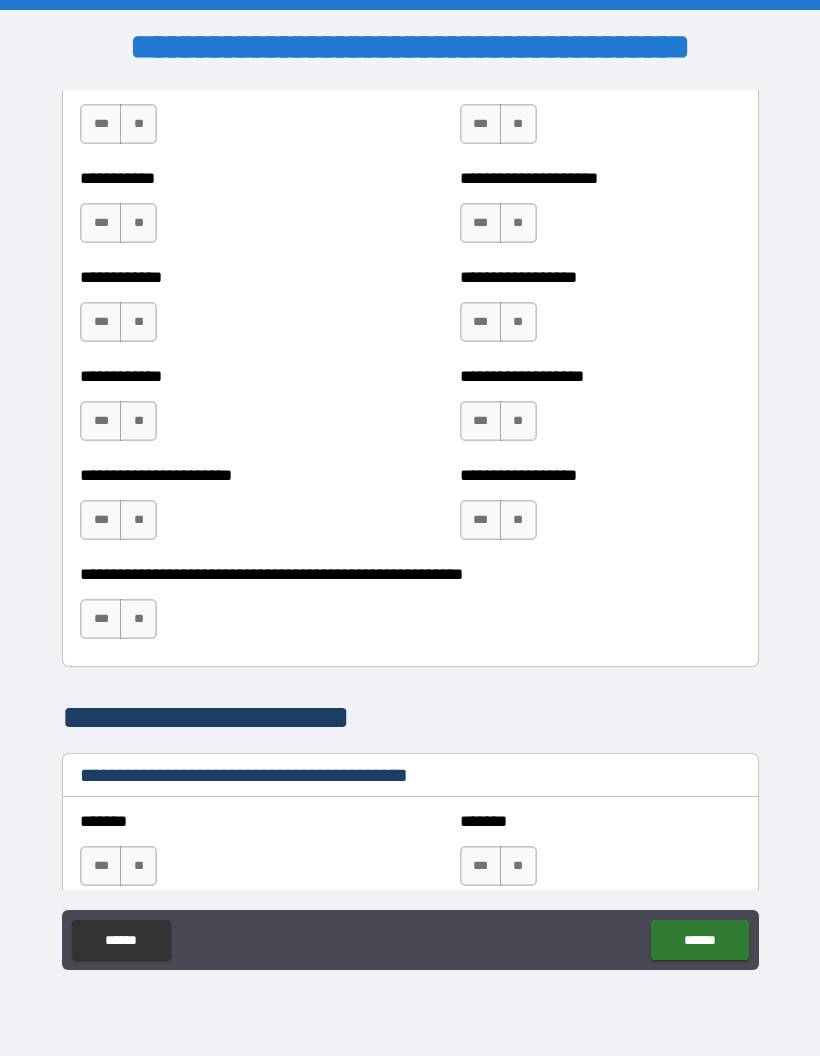 scroll, scrollTop: 4398, scrollLeft: 0, axis: vertical 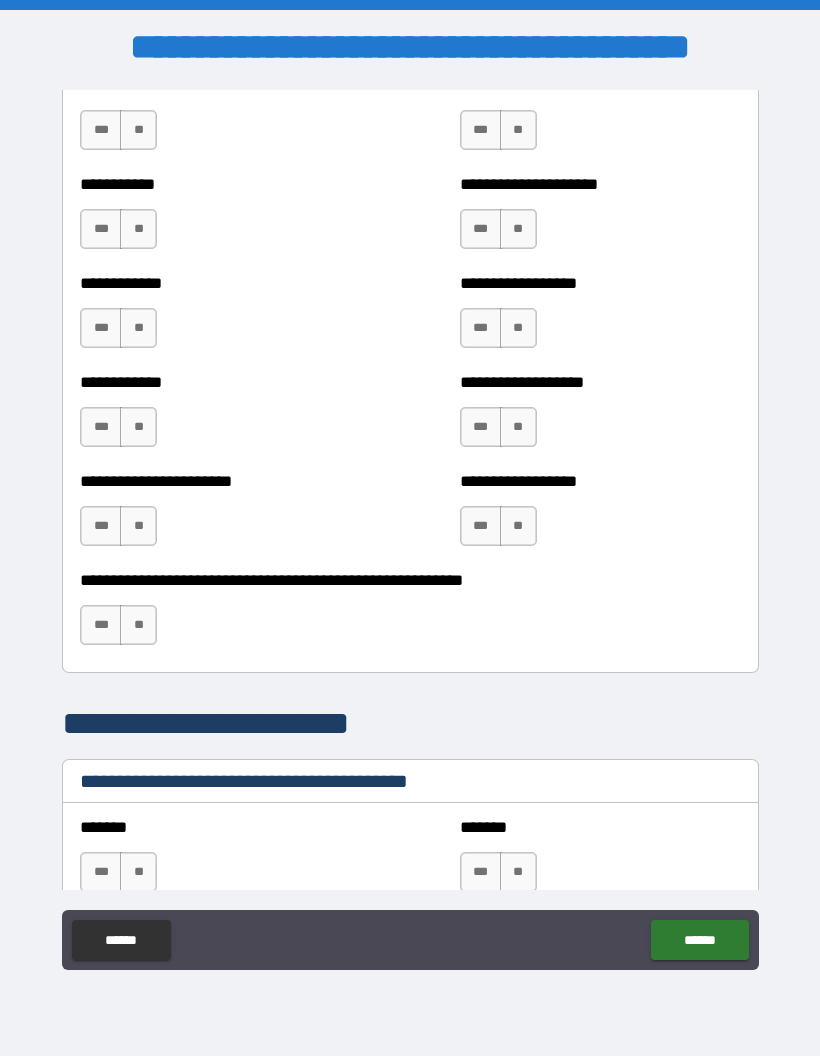 click on "**" at bounding box center [518, 526] 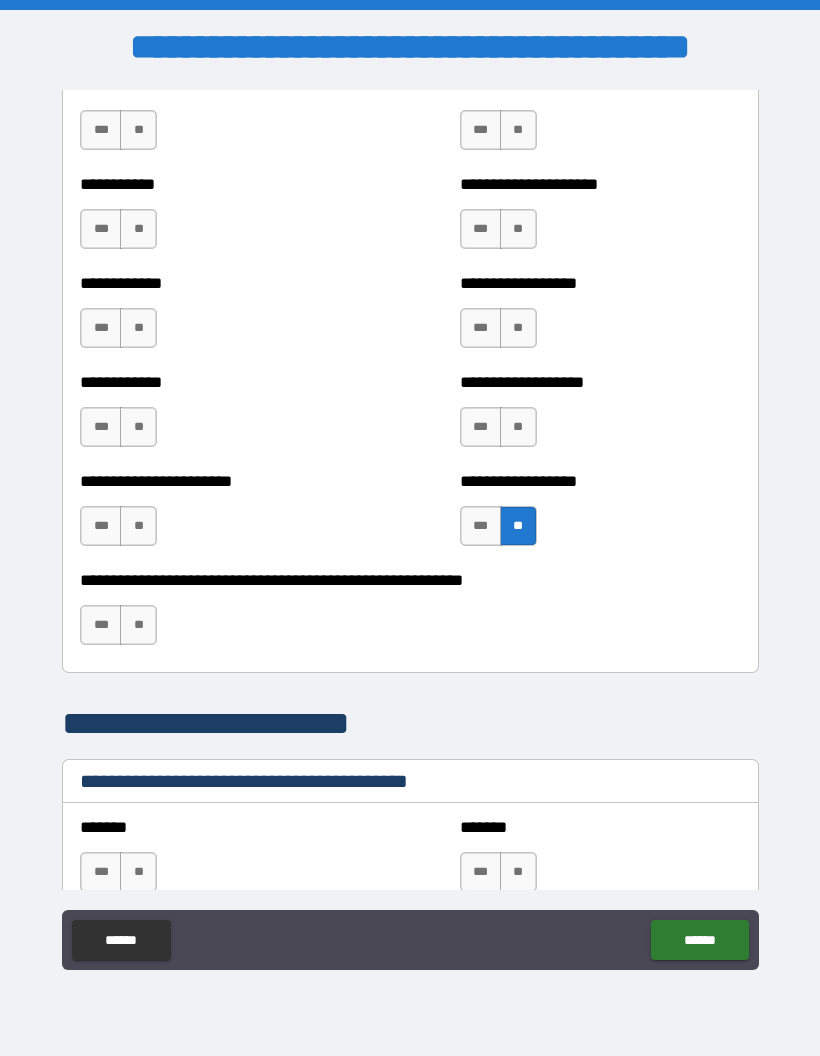 click on "**" at bounding box center (518, 427) 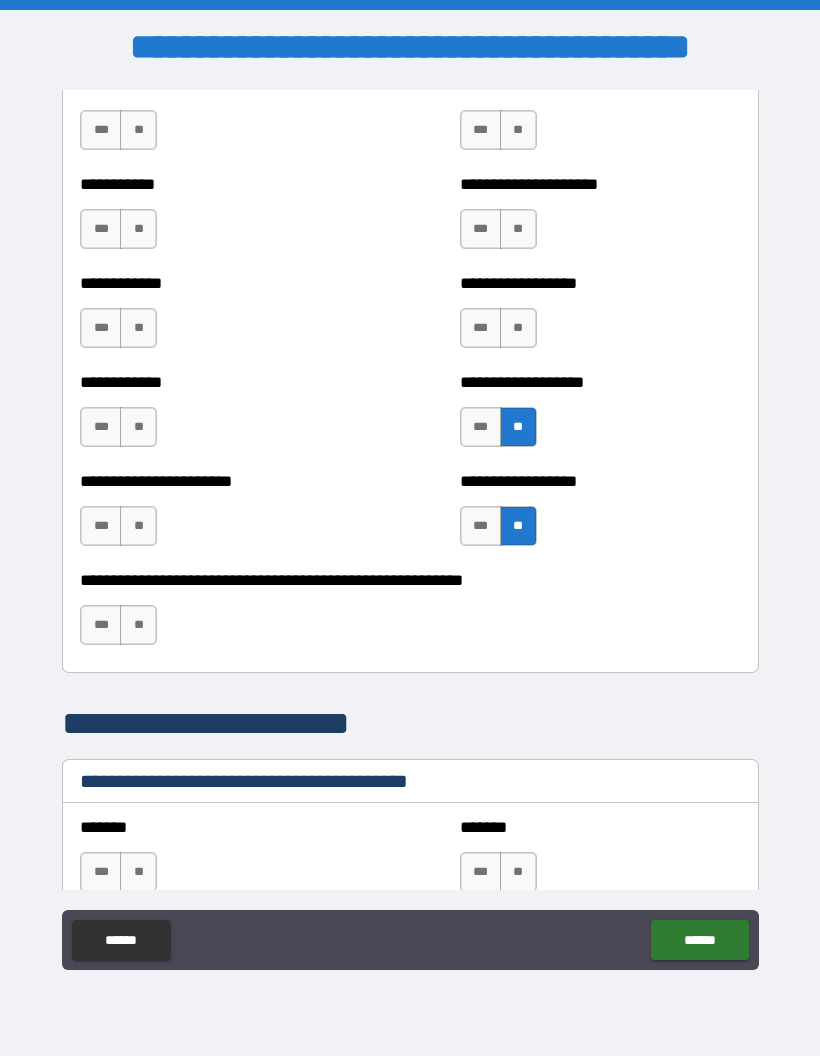 click on "**" at bounding box center [518, 328] 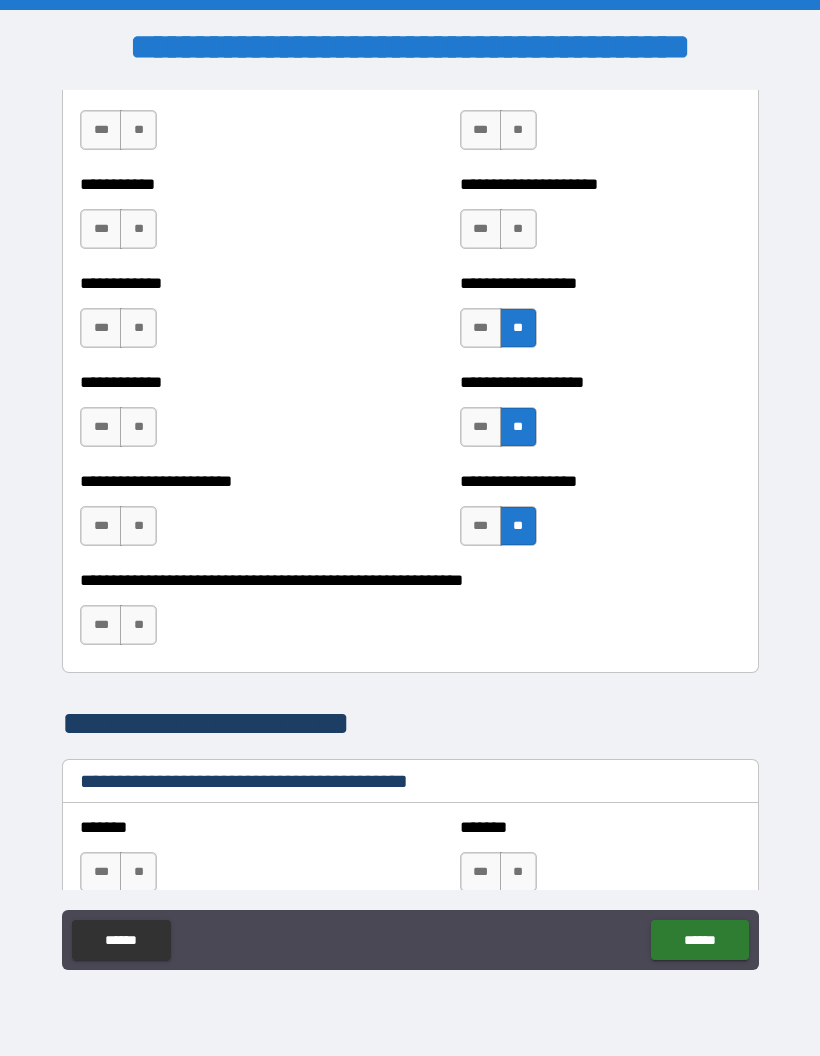 click on "**" at bounding box center (518, 229) 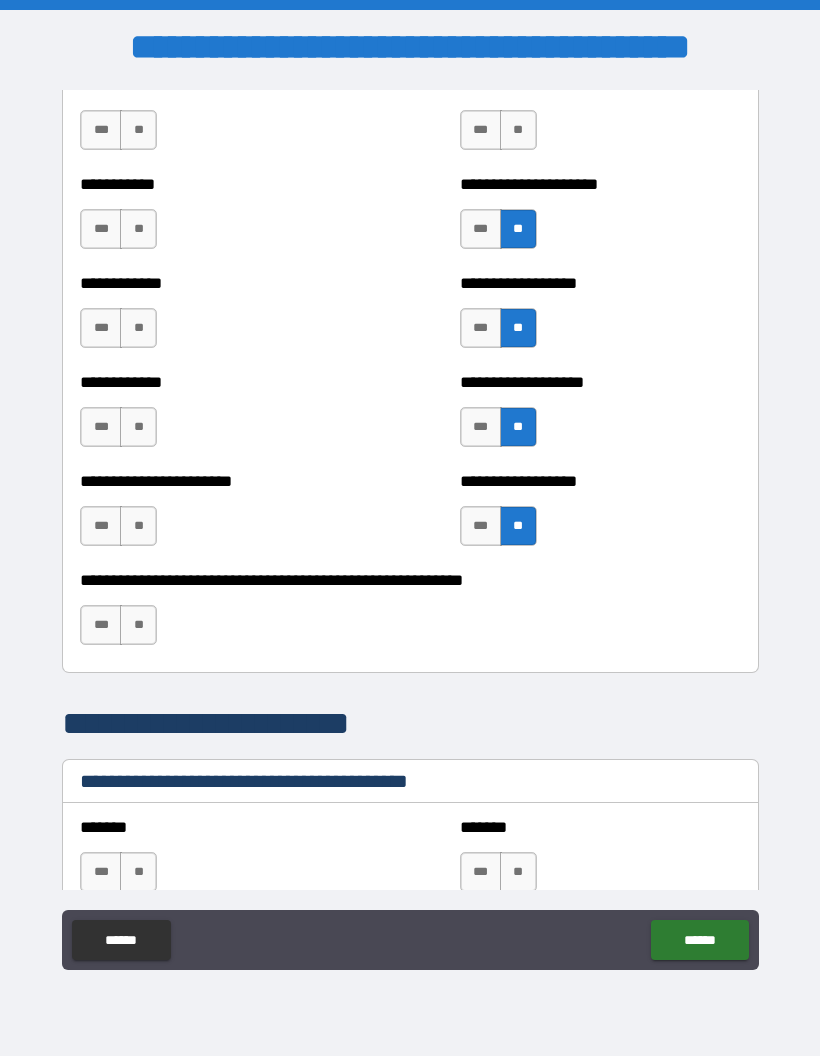 click on "**" at bounding box center (138, 625) 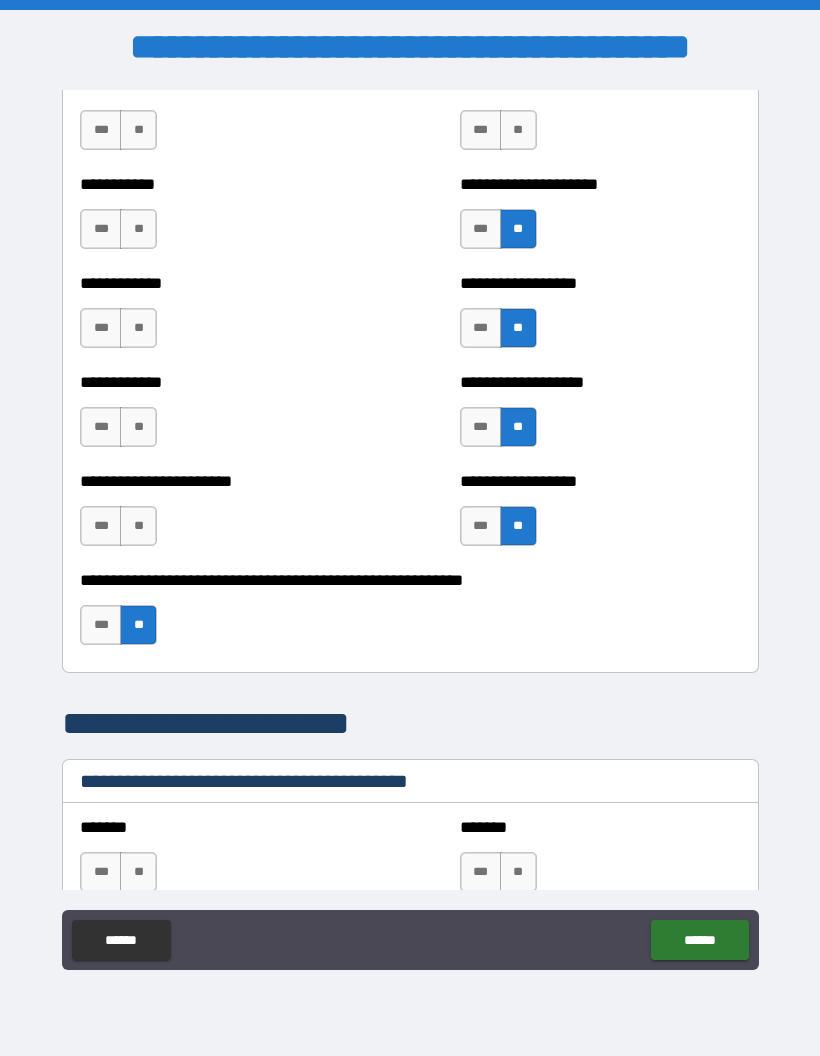 click on "**" at bounding box center [138, 526] 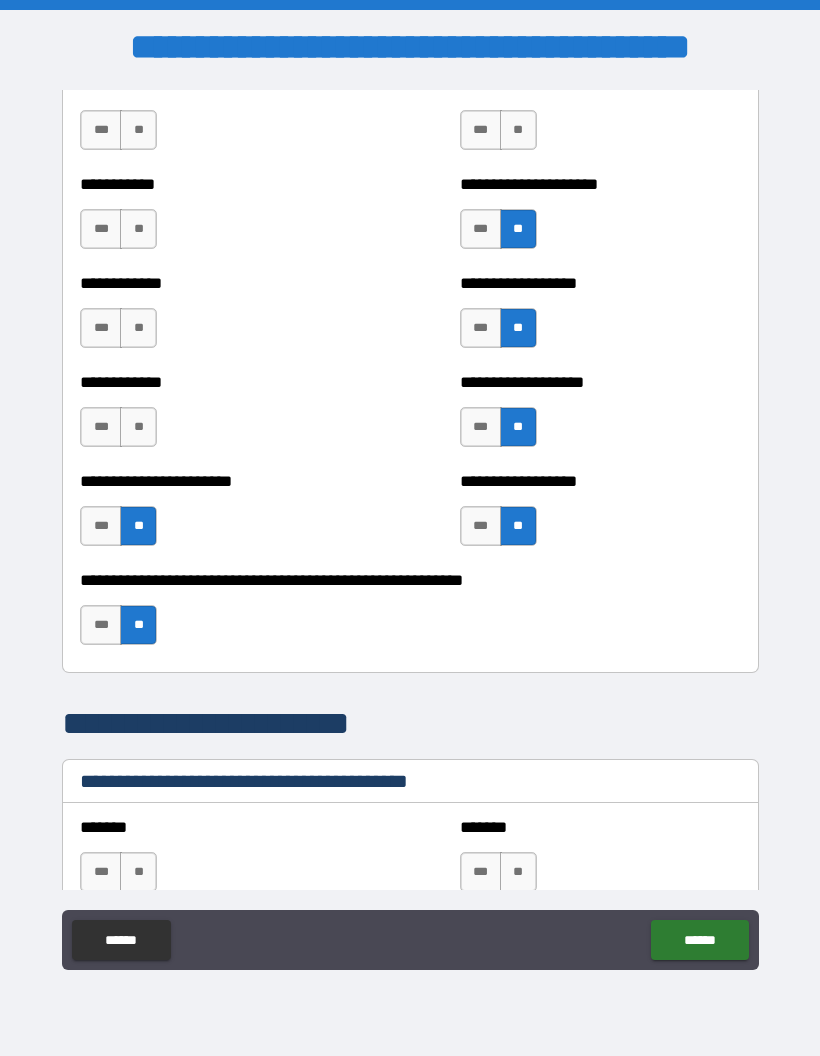click on "**" at bounding box center (138, 427) 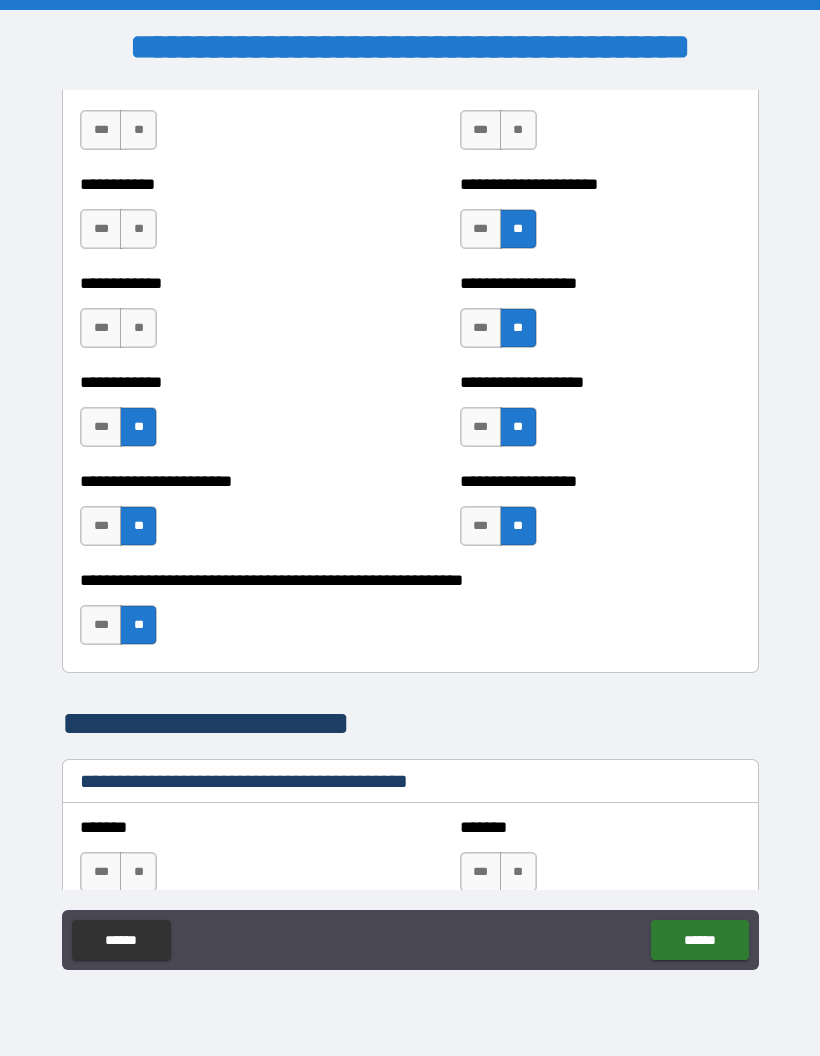 click on "**" at bounding box center [138, 328] 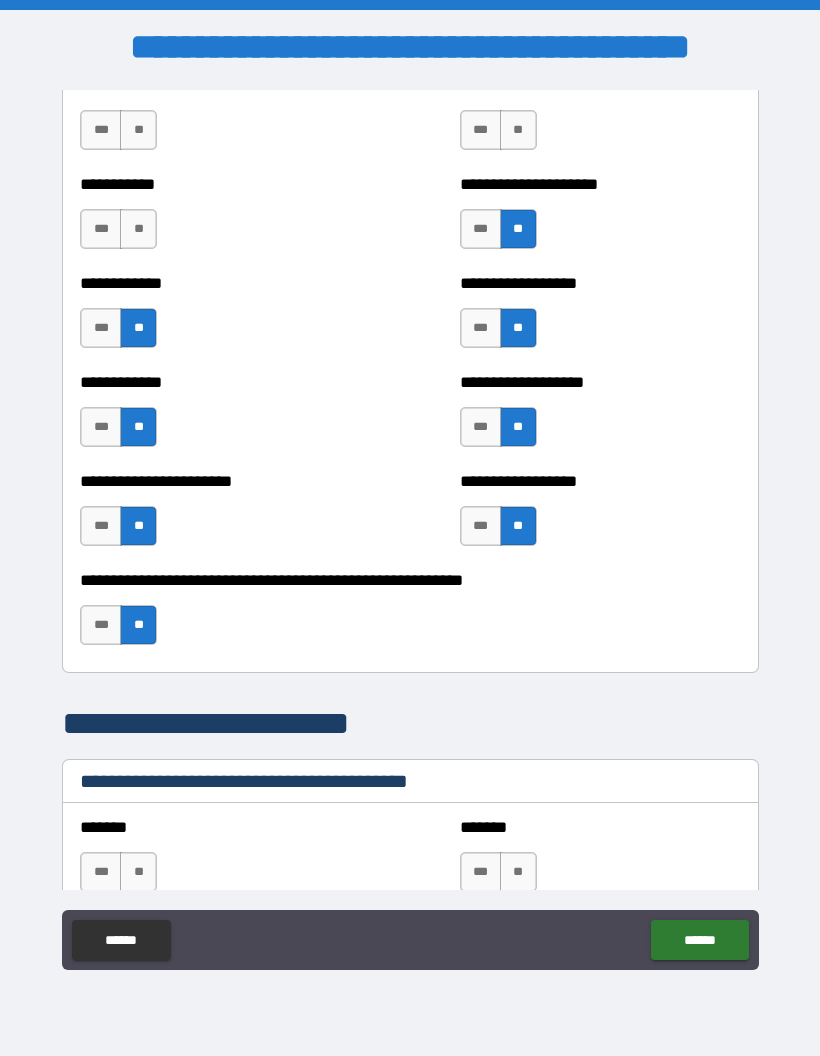 click on "**" at bounding box center [138, 229] 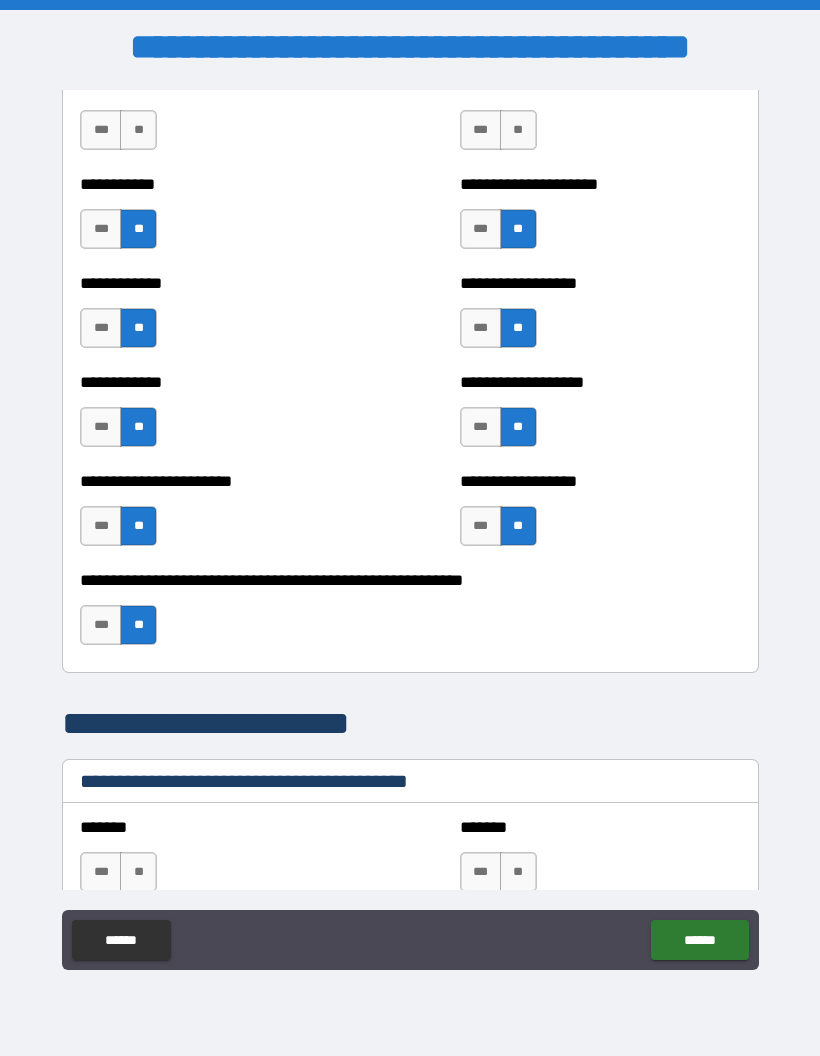 click on "**" at bounding box center [138, 130] 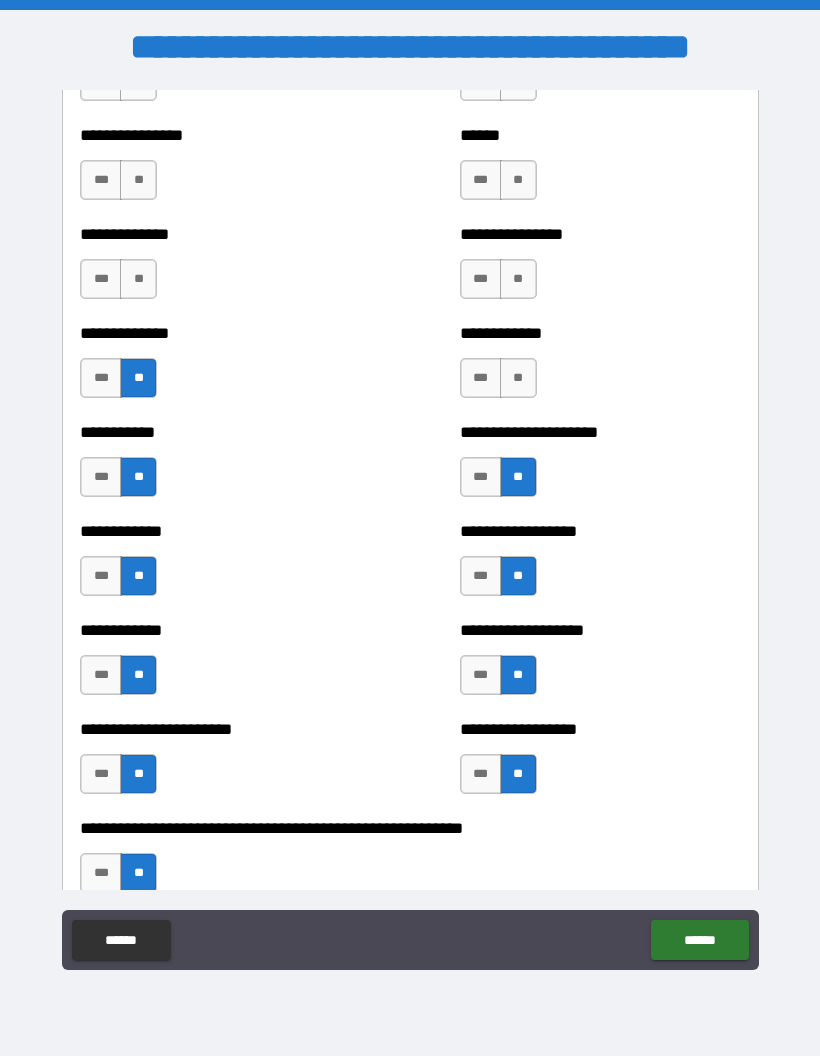 scroll, scrollTop: 4127, scrollLeft: 0, axis: vertical 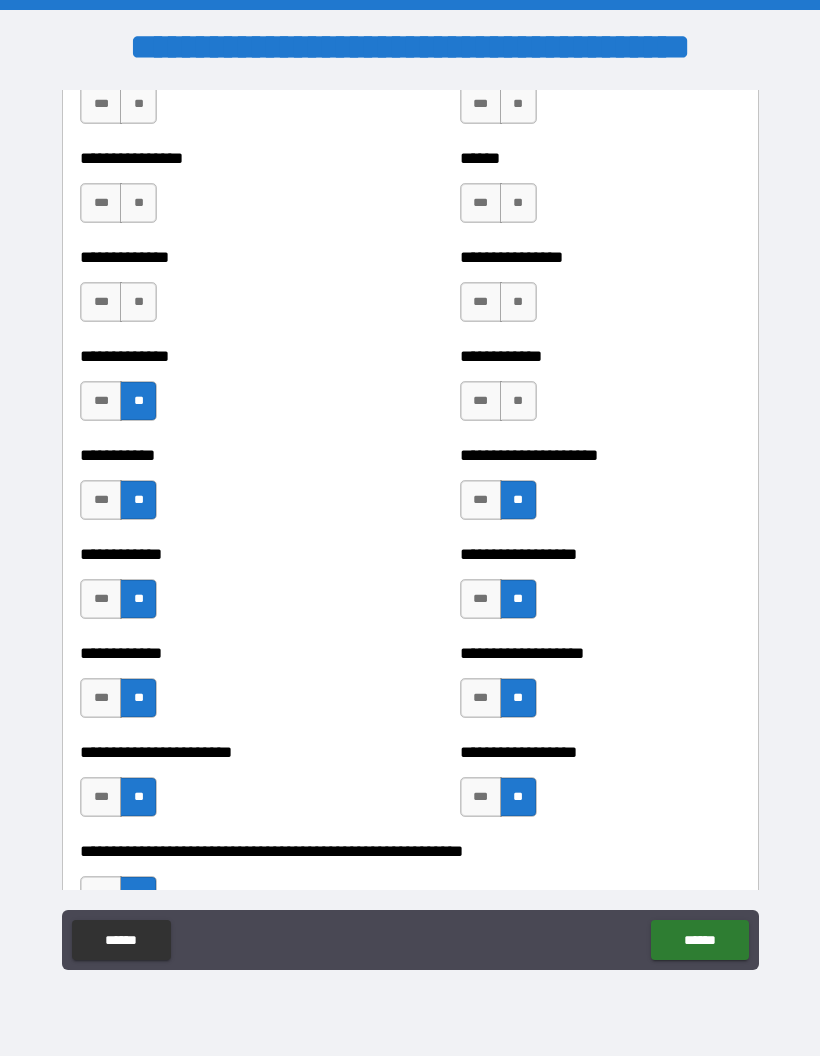 click on "**" at bounding box center (138, 302) 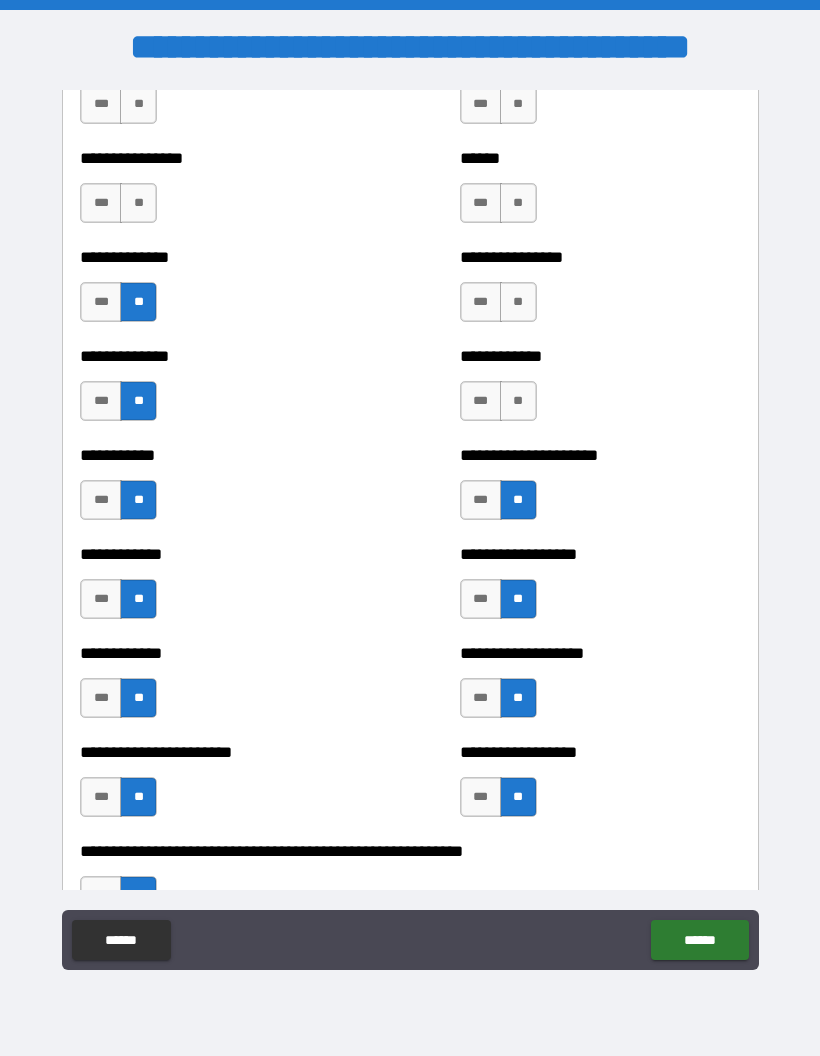 click on "**" at bounding box center (138, 203) 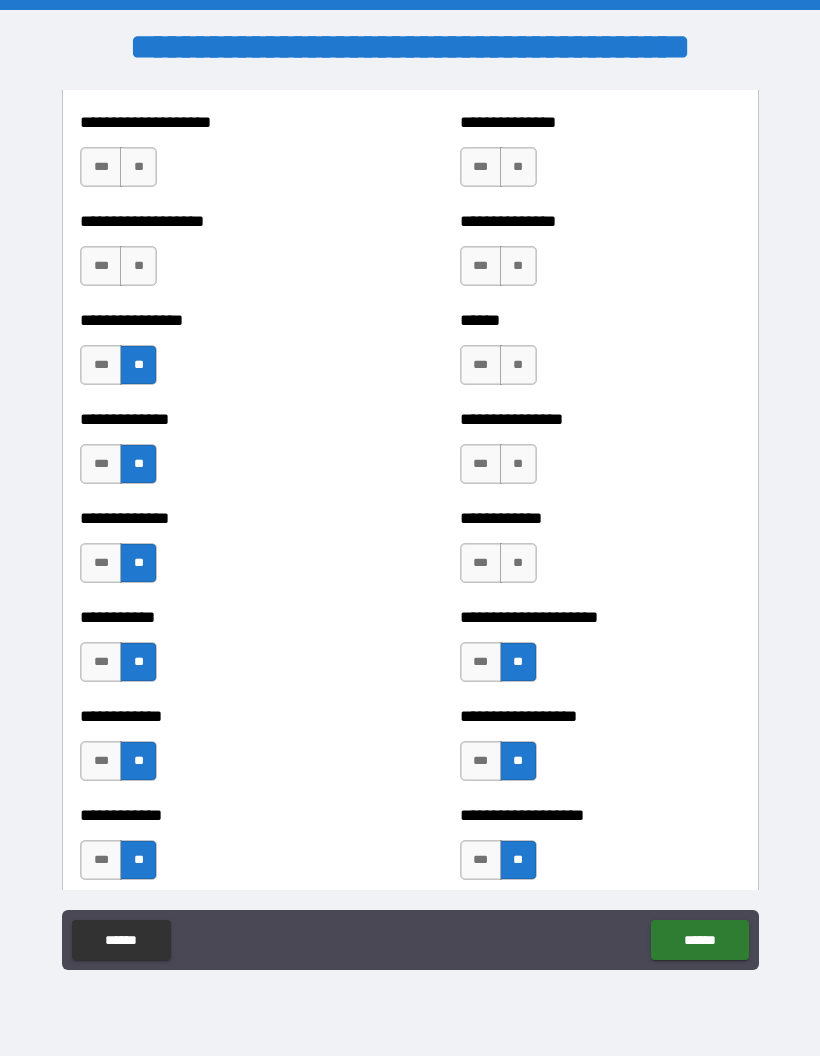 scroll, scrollTop: 3955, scrollLeft: 0, axis: vertical 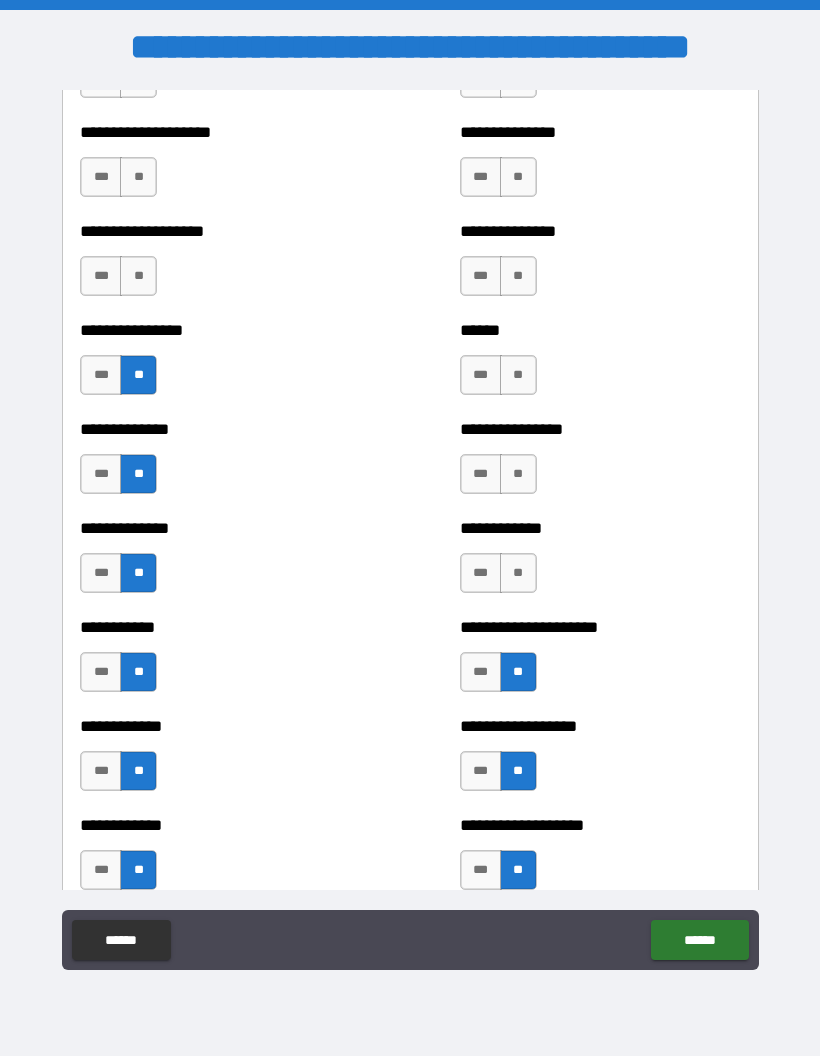 click on "**" at bounding box center (138, 276) 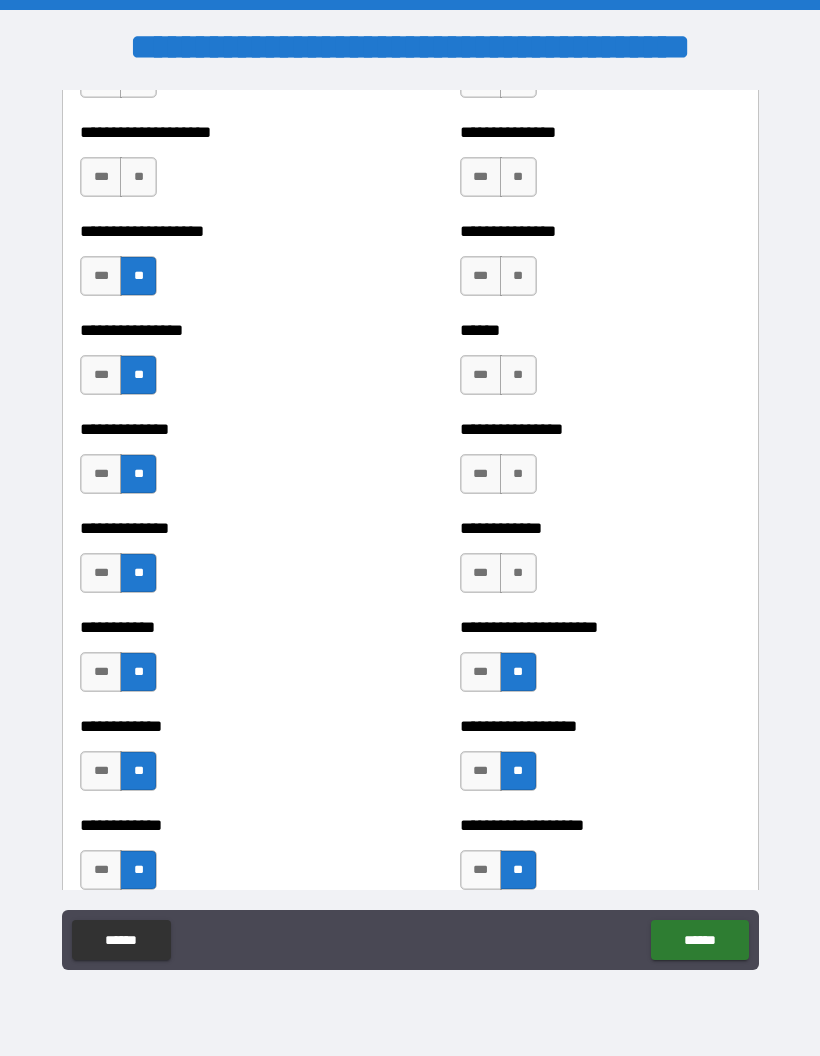 click on "**" at bounding box center (138, 177) 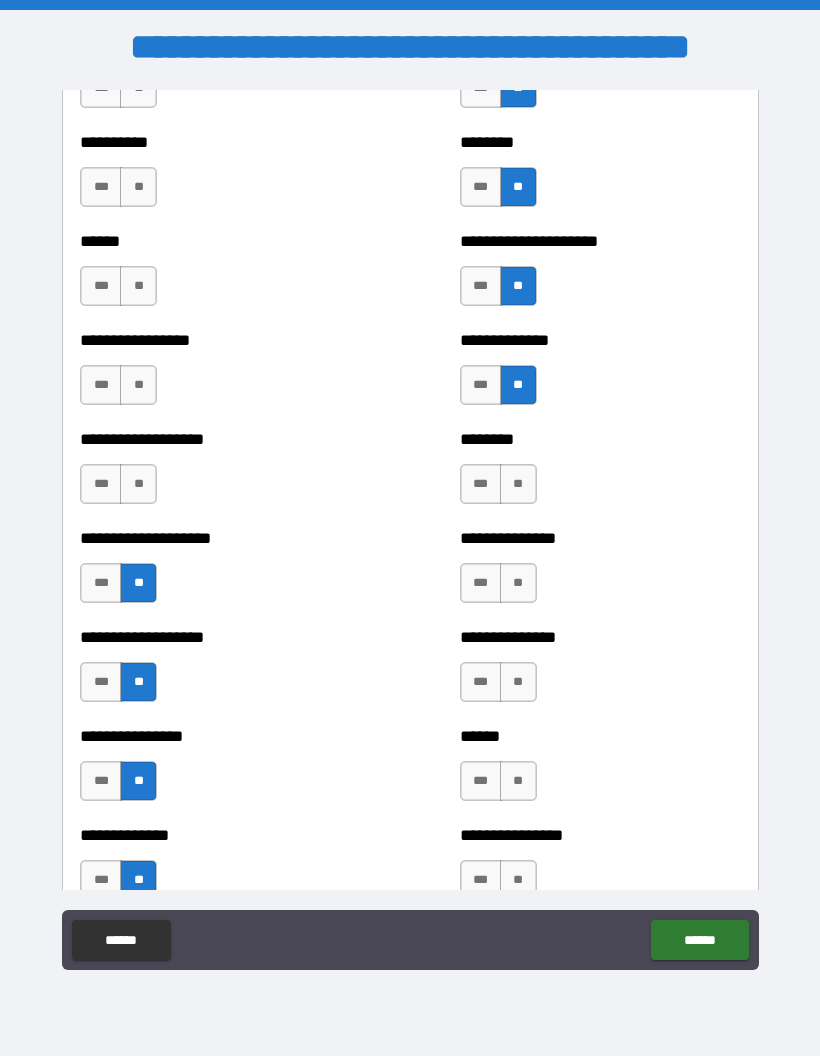 scroll, scrollTop: 3526, scrollLeft: 0, axis: vertical 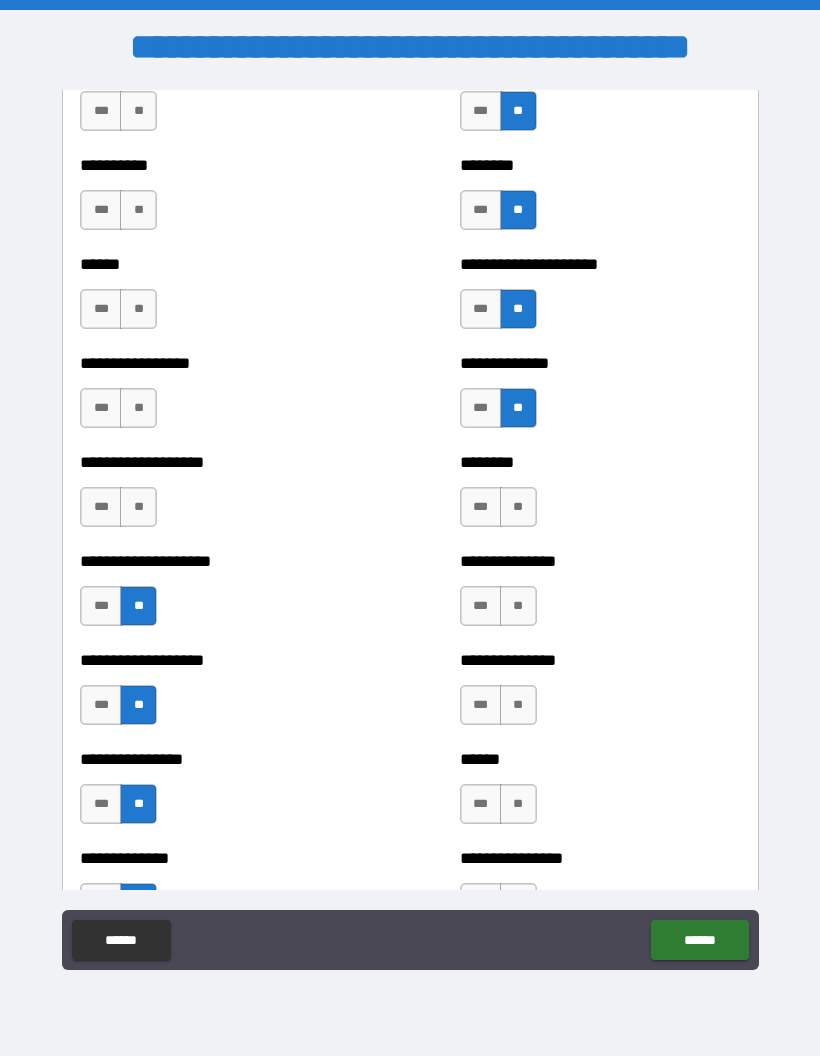 click on "**" at bounding box center (138, 507) 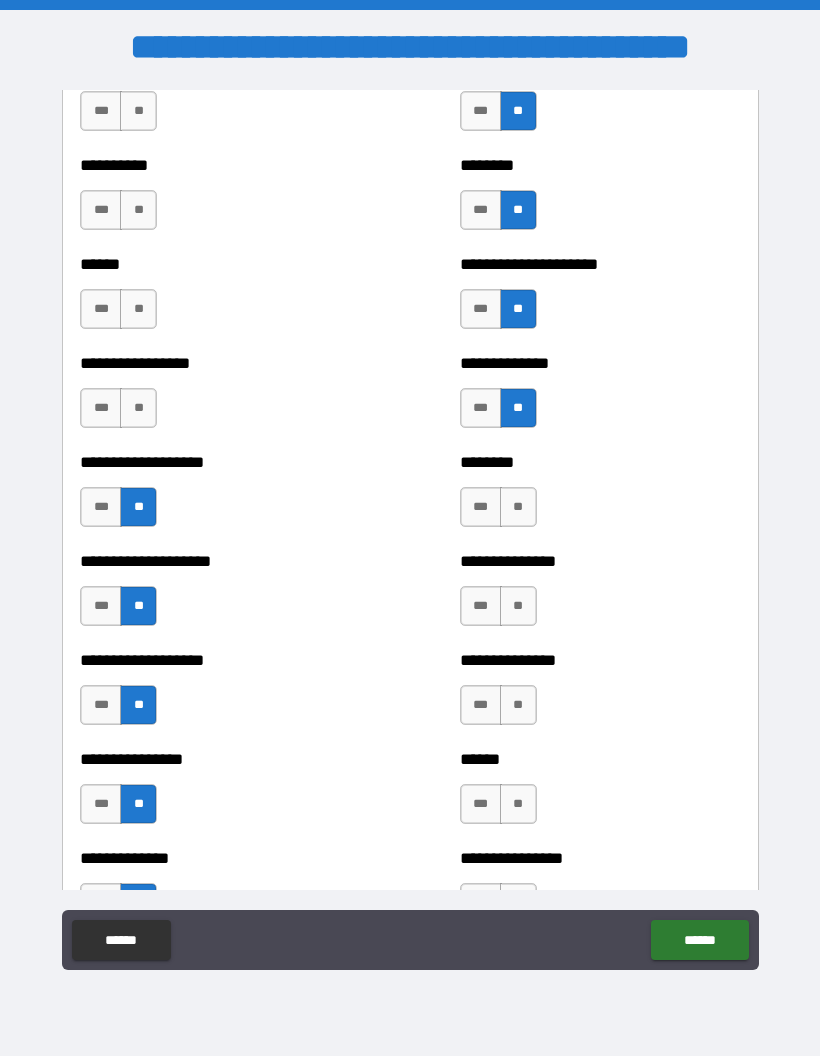 click on "**" at bounding box center [138, 408] 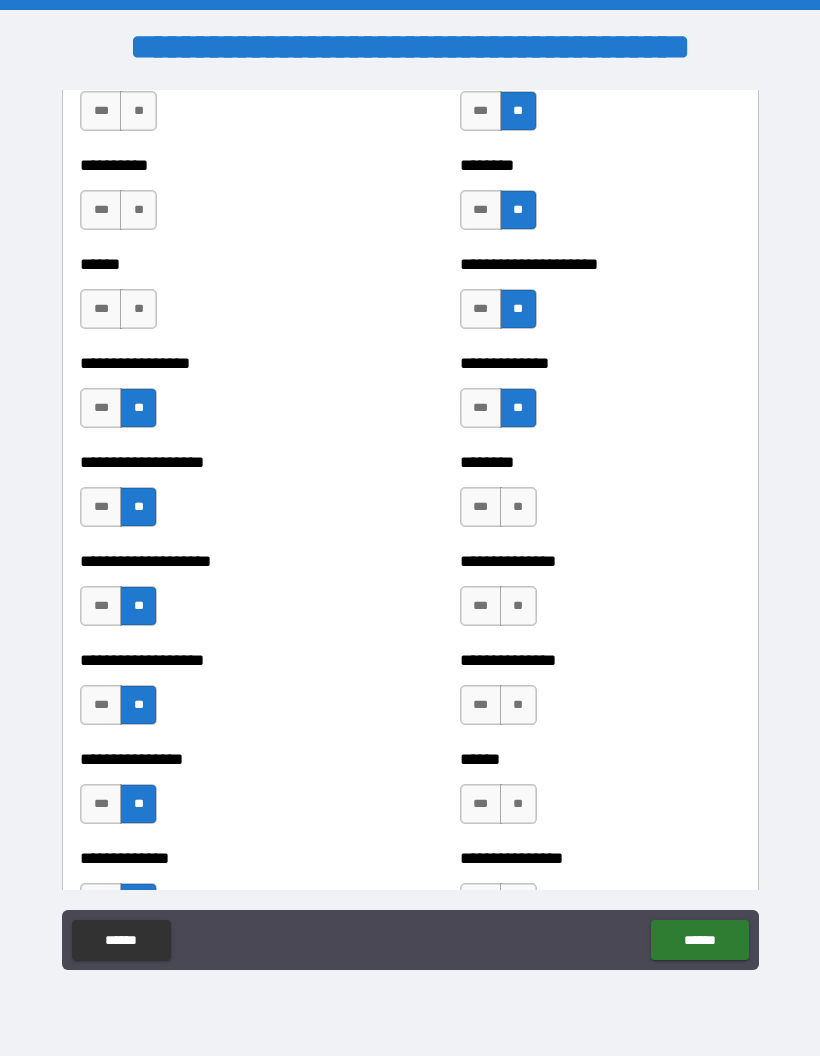 click on "**" at bounding box center (138, 309) 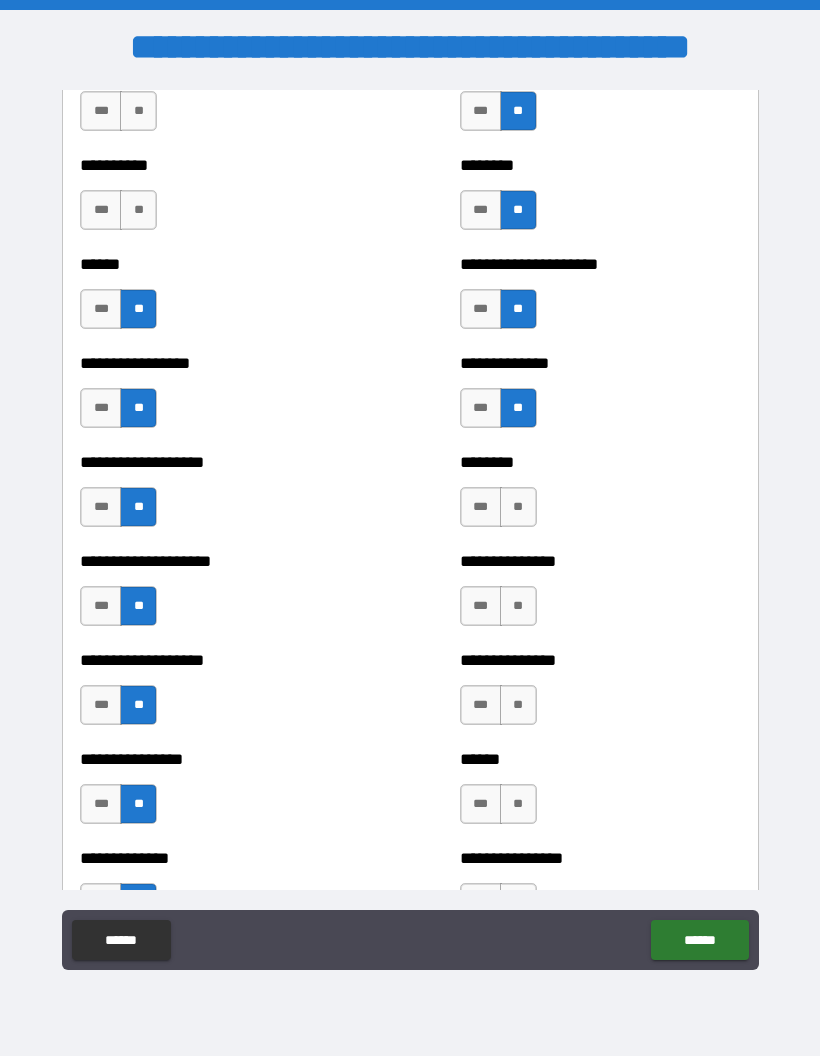 click on "**" at bounding box center (138, 210) 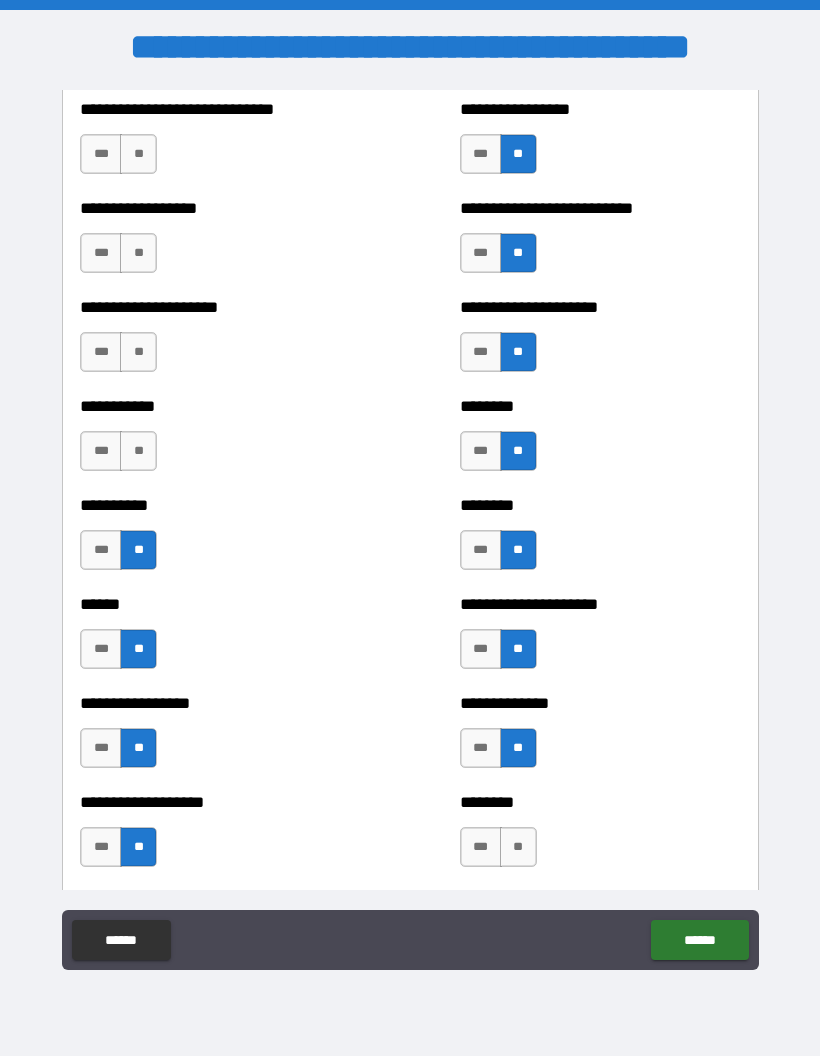scroll, scrollTop: 3173, scrollLeft: 0, axis: vertical 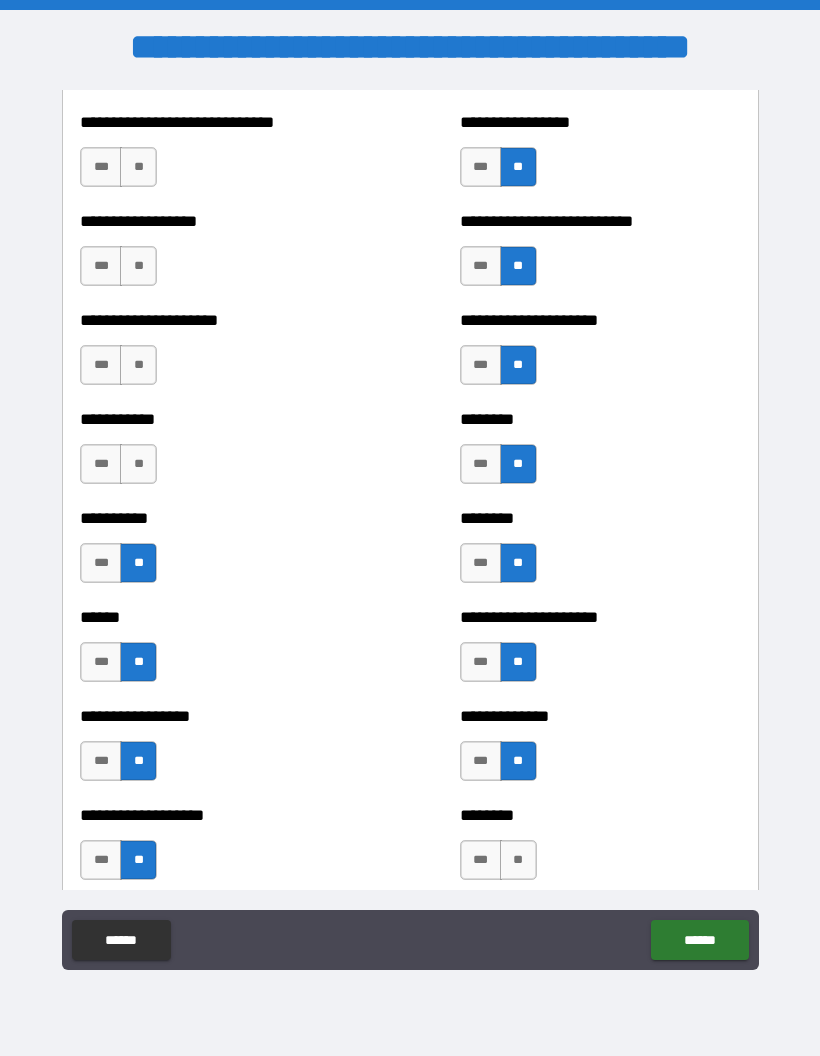 click on "**" at bounding box center (138, 464) 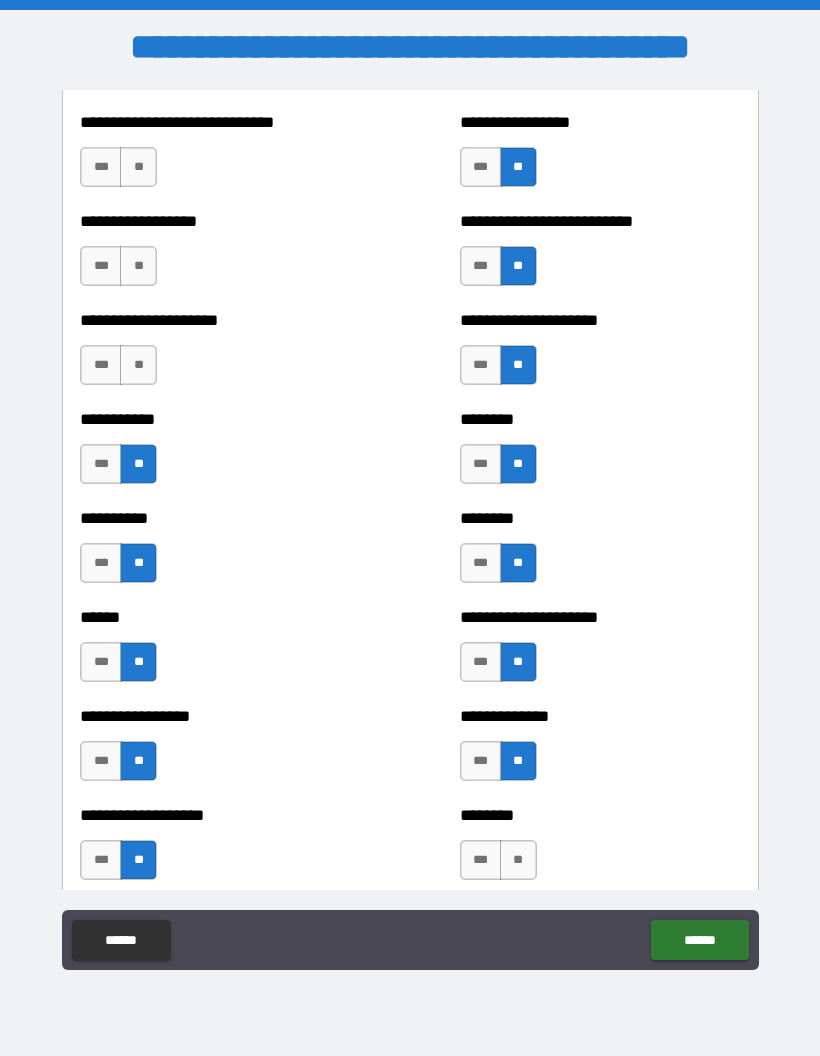 click on "**" at bounding box center [138, 365] 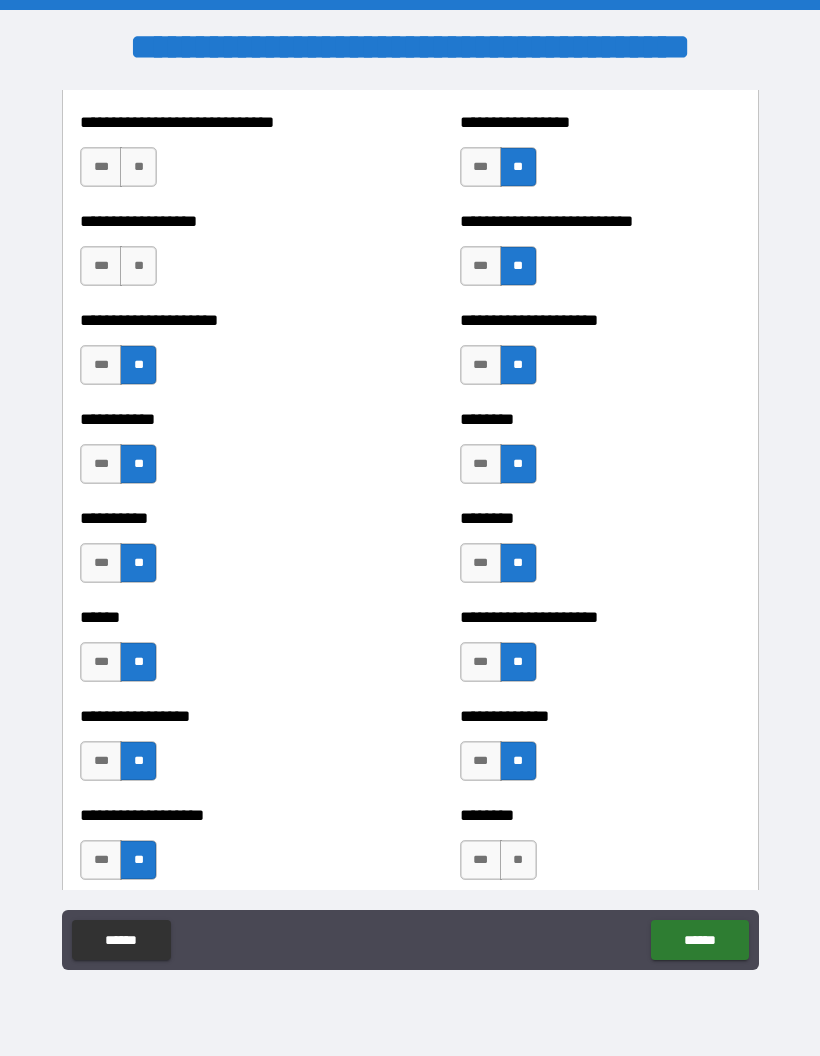 click on "**" at bounding box center (138, 266) 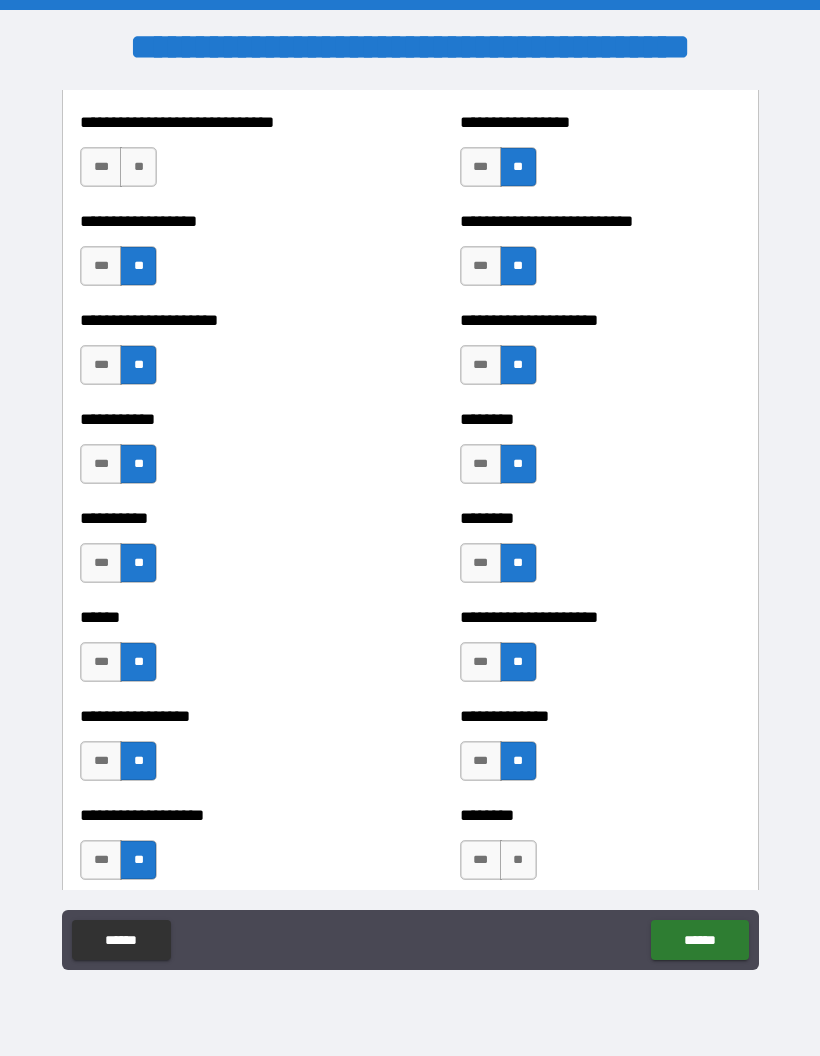 click on "**" at bounding box center (138, 167) 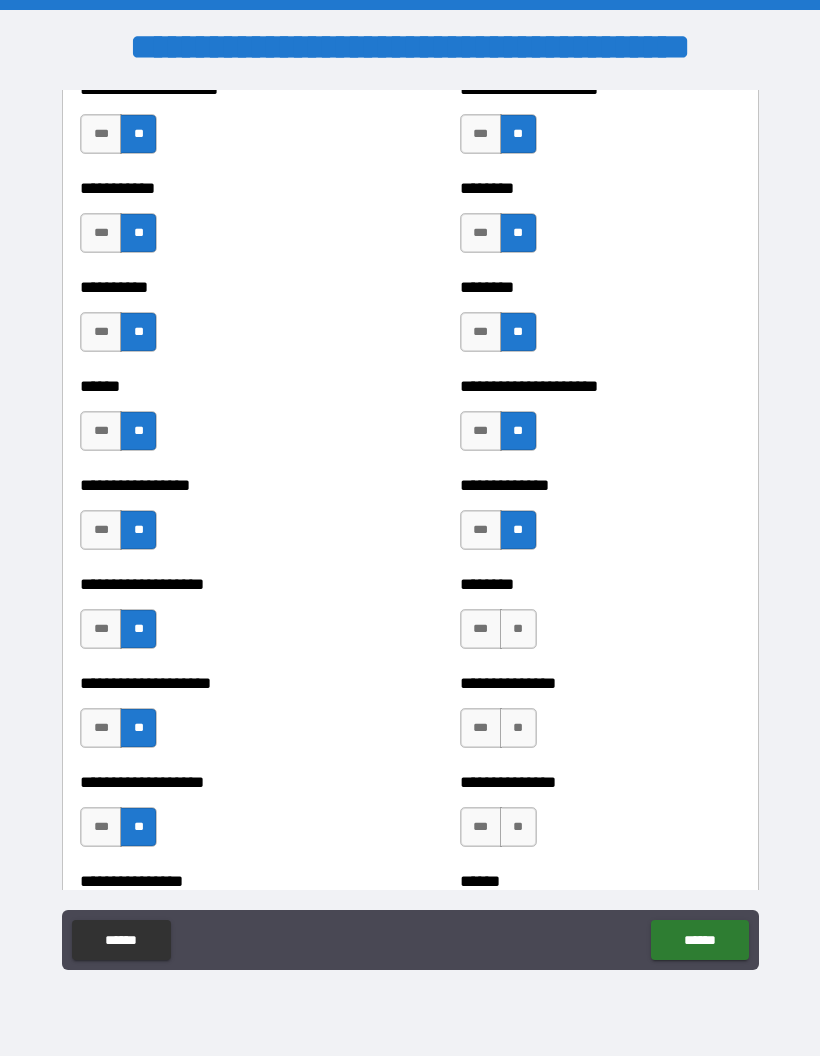 scroll, scrollTop: 3412, scrollLeft: 0, axis: vertical 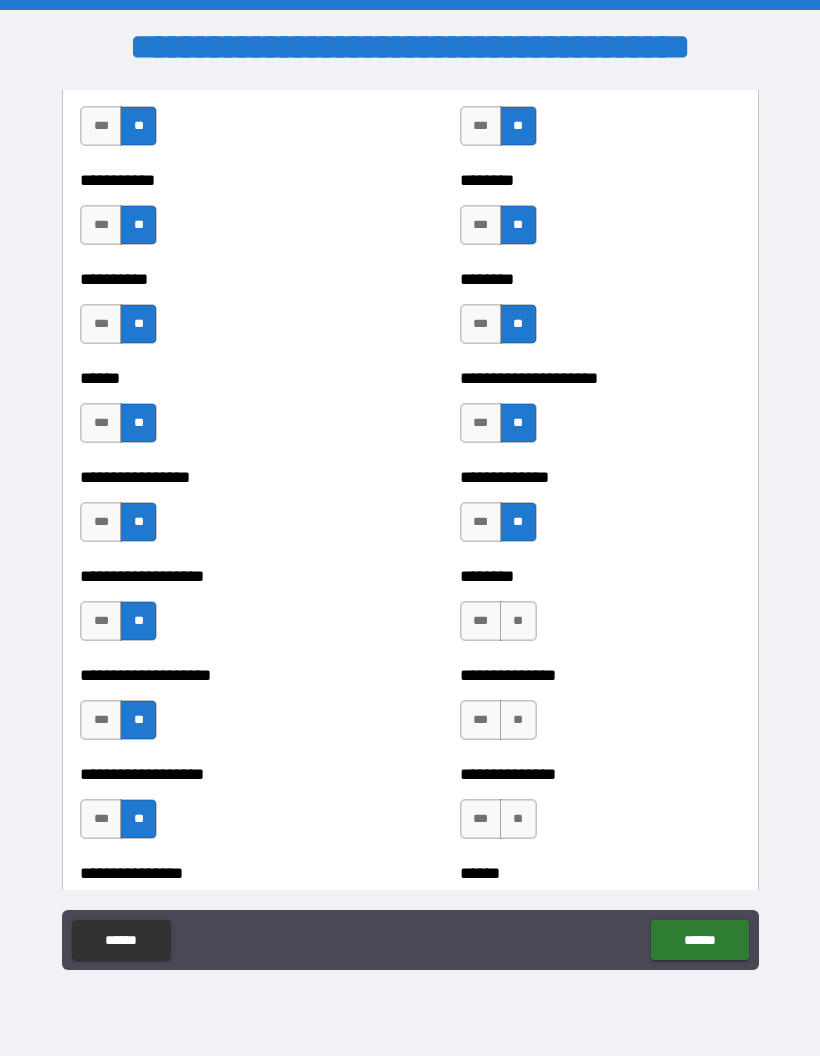 click on "**" at bounding box center (518, 621) 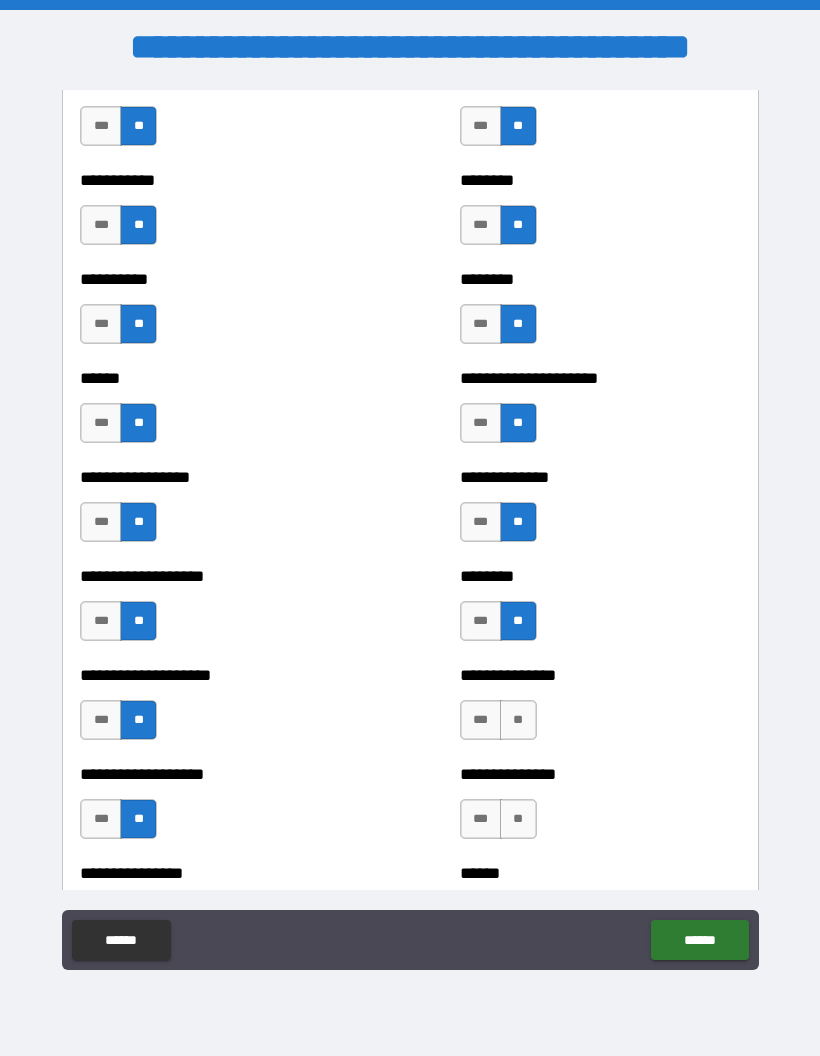 click on "**" at bounding box center [518, 720] 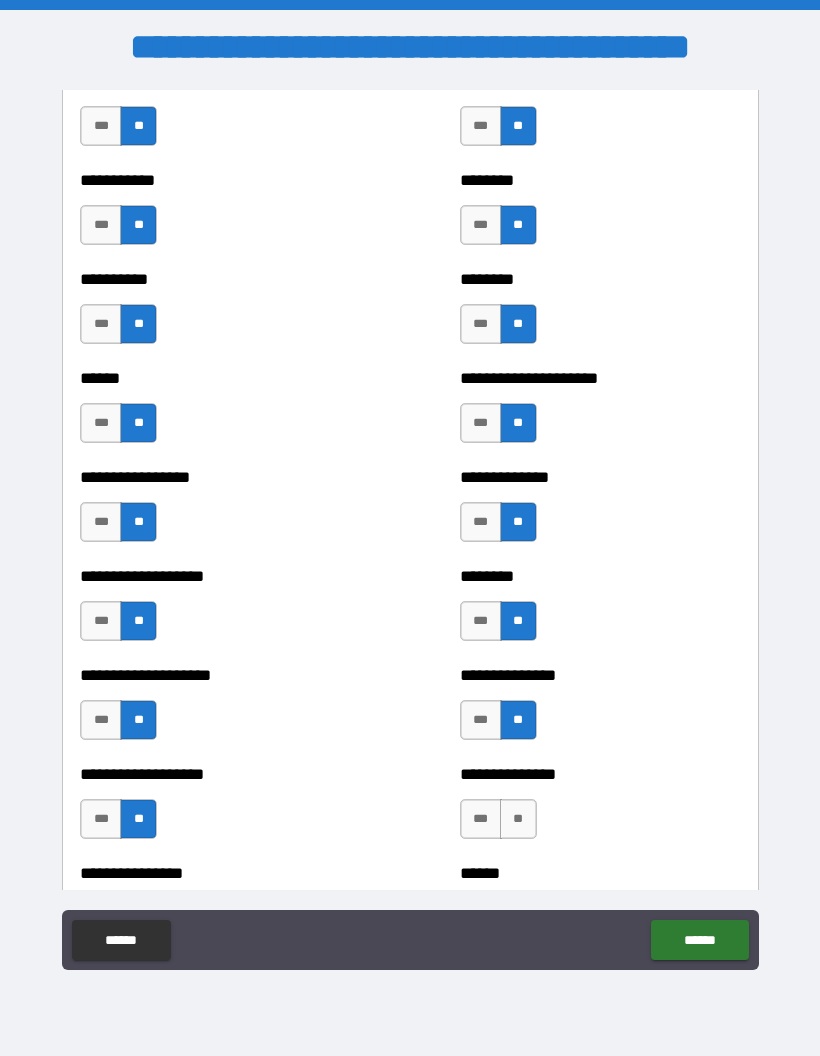 click on "**" at bounding box center (518, 819) 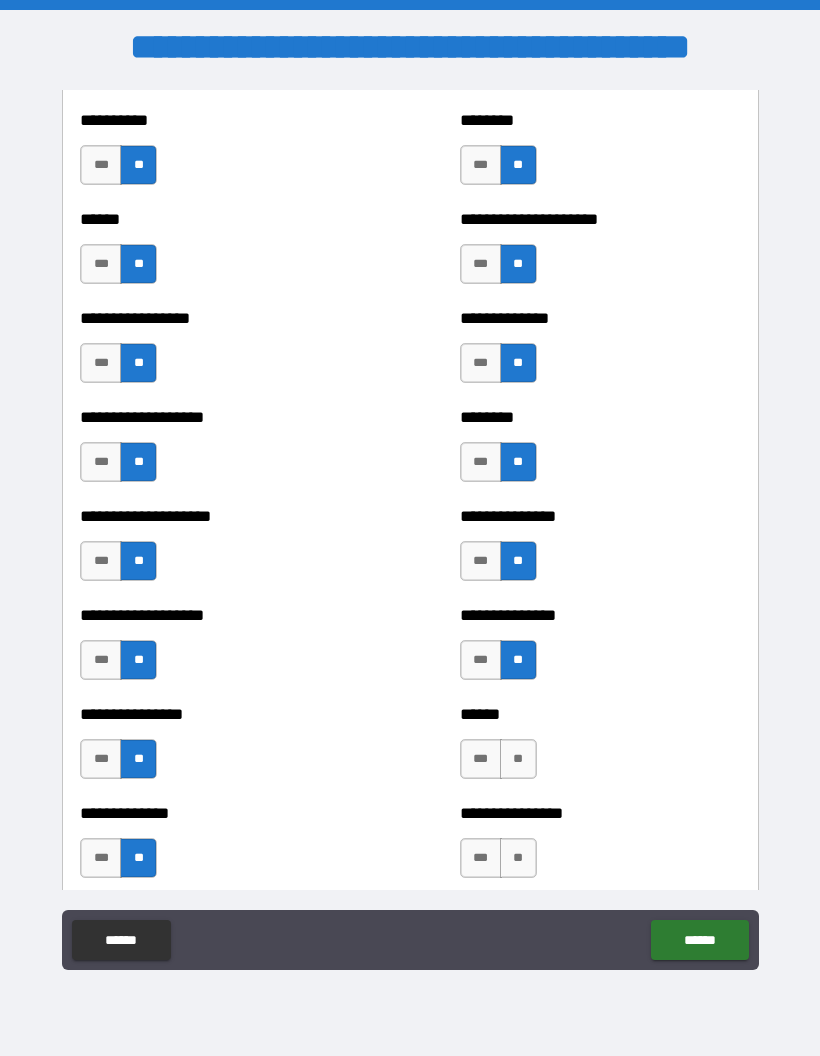 scroll, scrollTop: 3582, scrollLeft: 0, axis: vertical 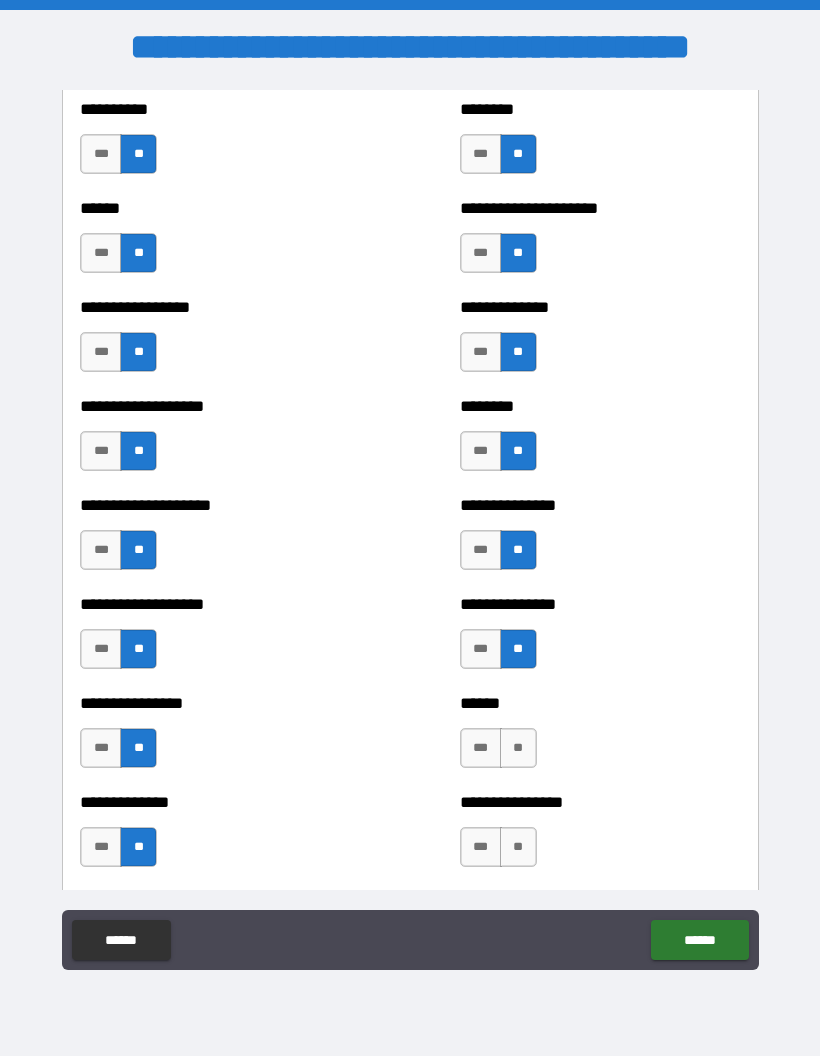click on "**" at bounding box center [518, 748] 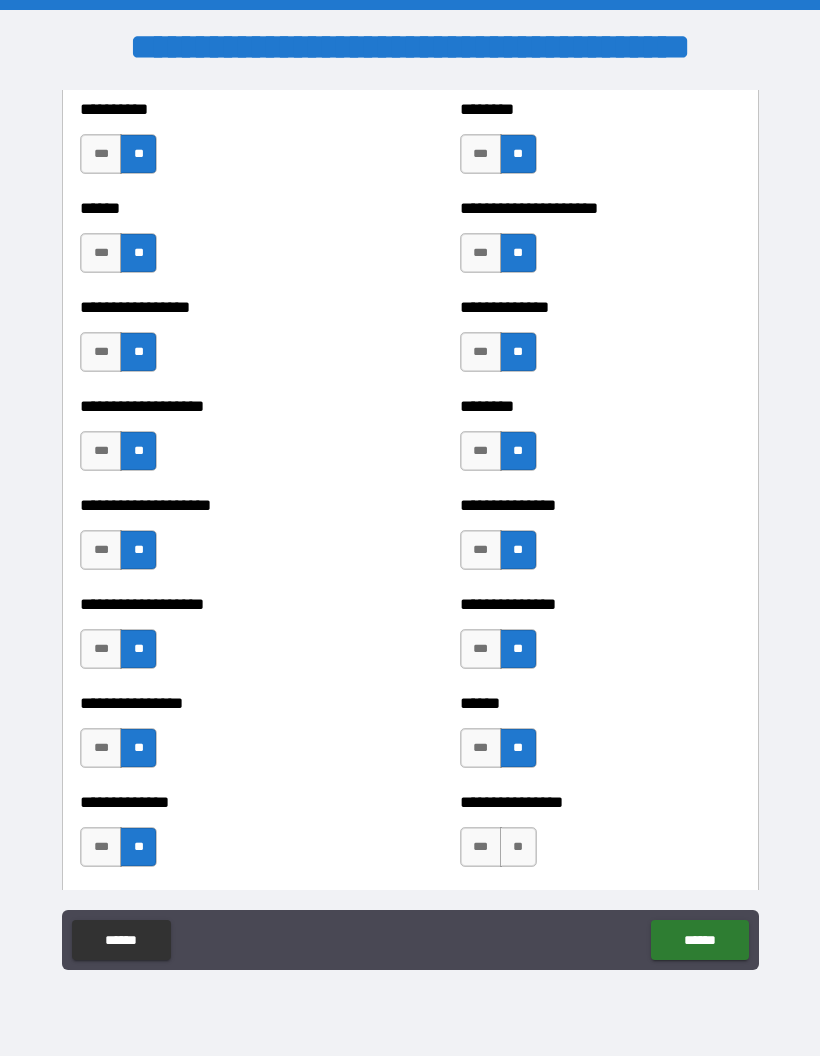 click on "**" at bounding box center (518, 847) 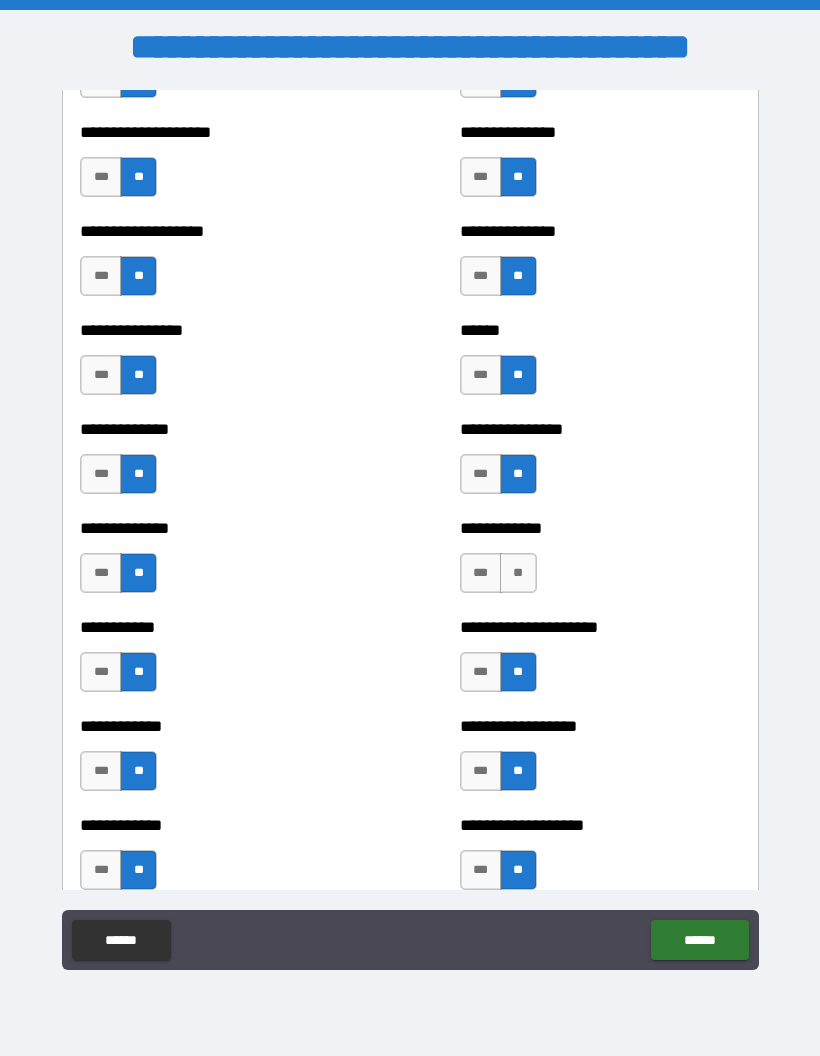 scroll, scrollTop: 3966, scrollLeft: 0, axis: vertical 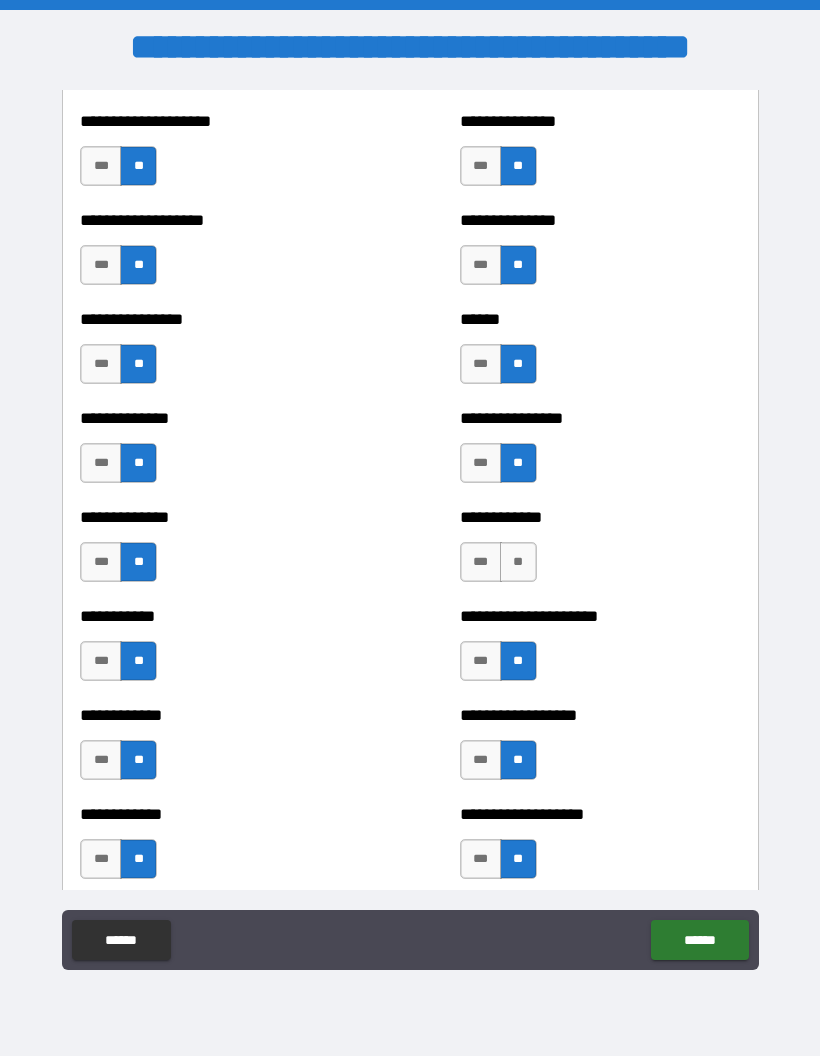 click on "**" at bounding box center [518, 562] 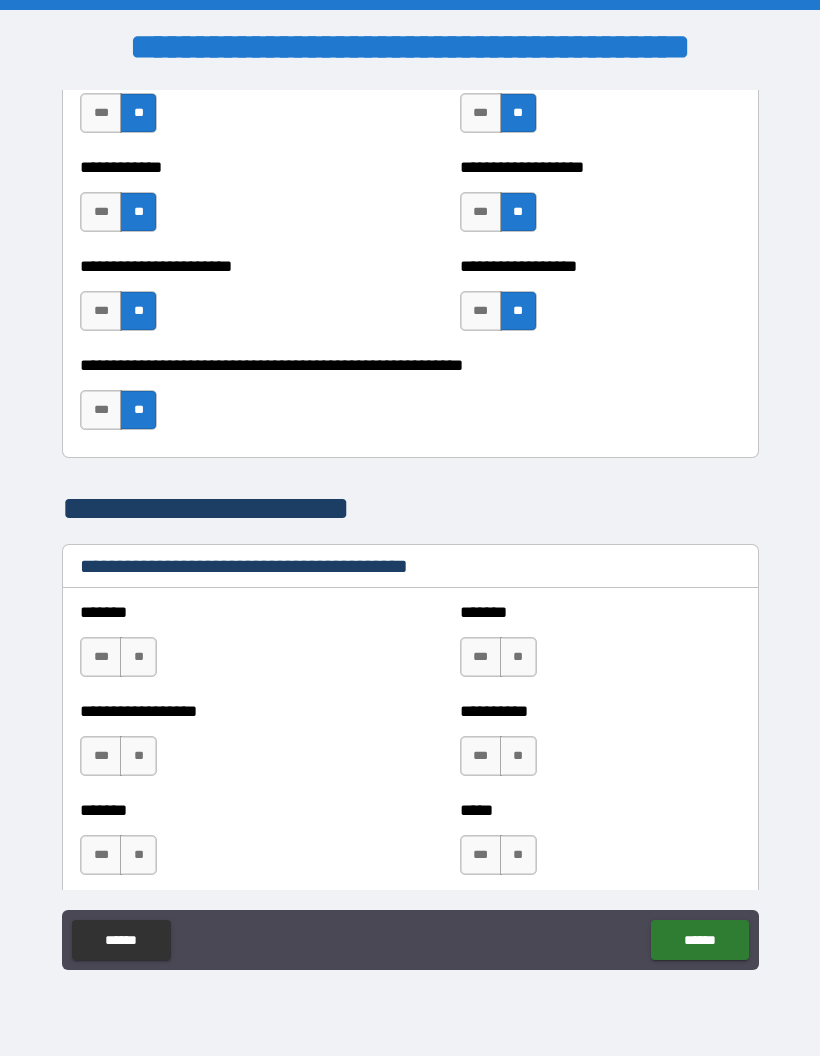 scroll, scrollTop: 4613, scrollLeft: 0, axis: vertical 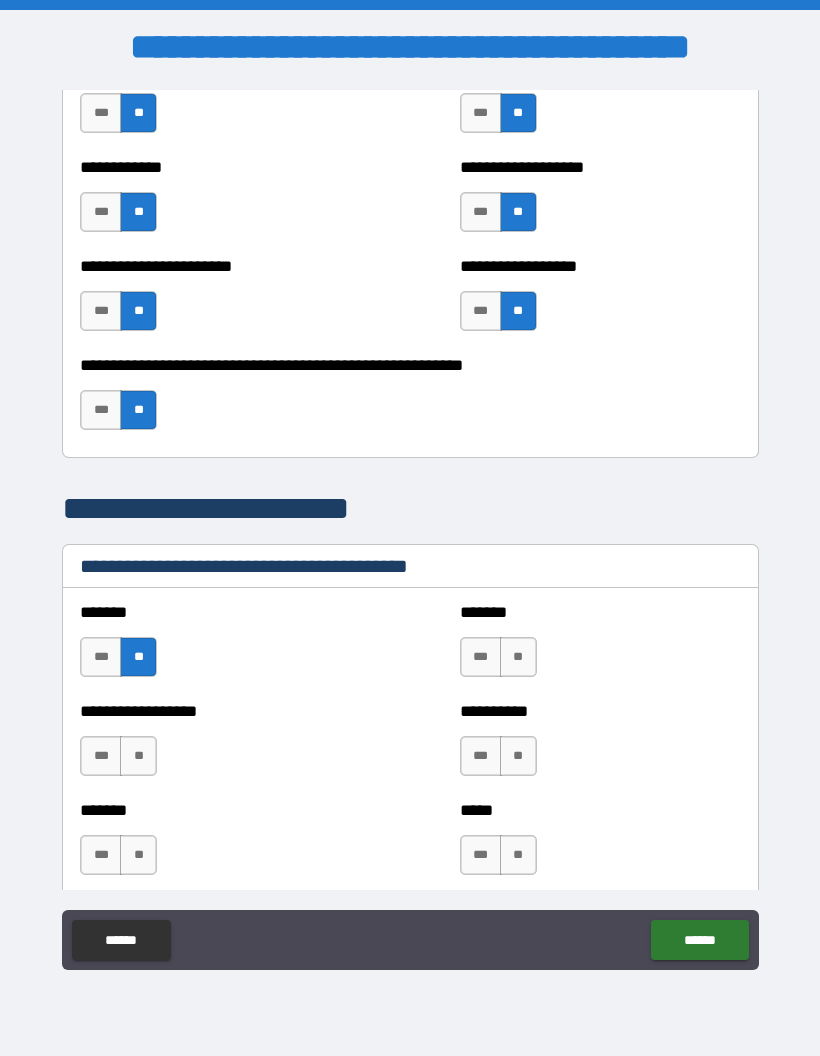 click on "**" at bounding box center [518, 657] 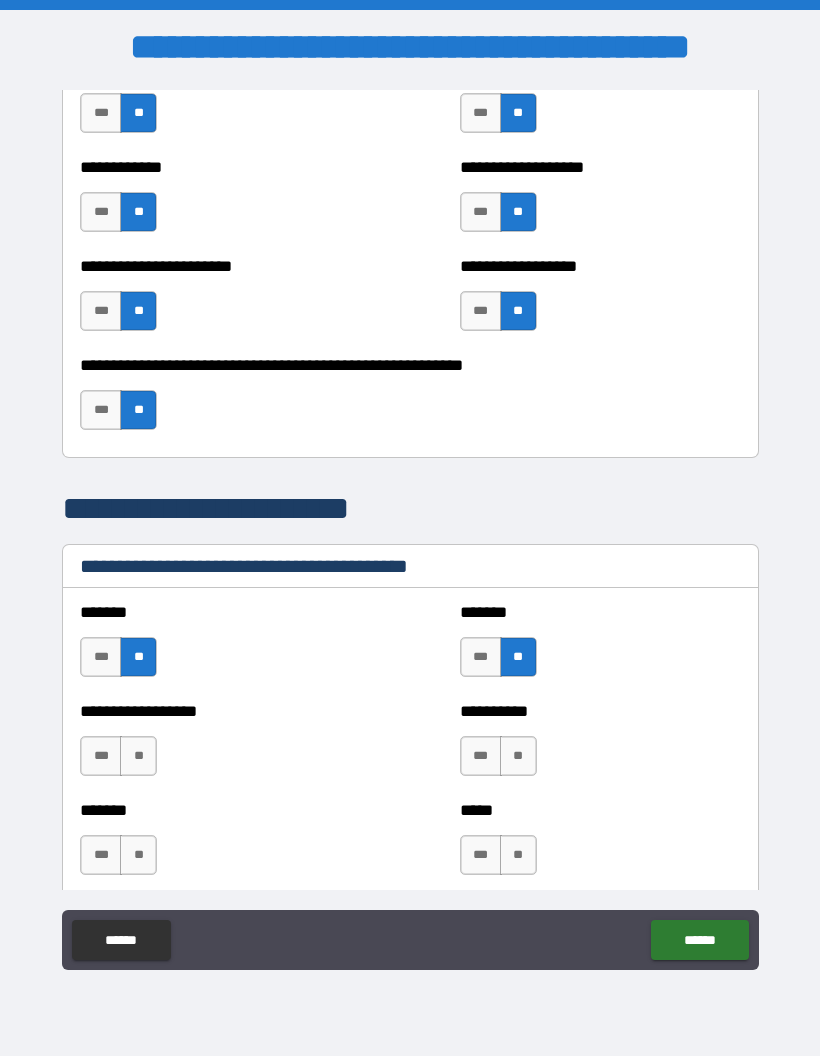click on "***" at bounding box center [481, 756] 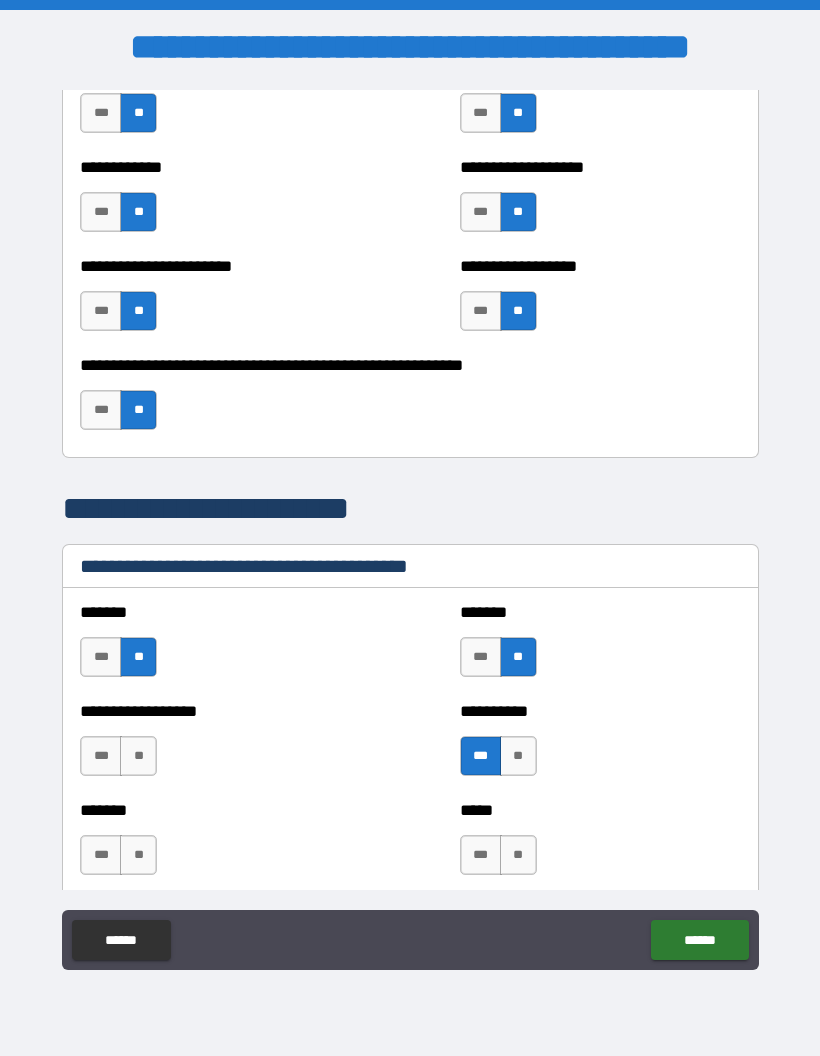 click on "**" at bounding box center [518, 855] 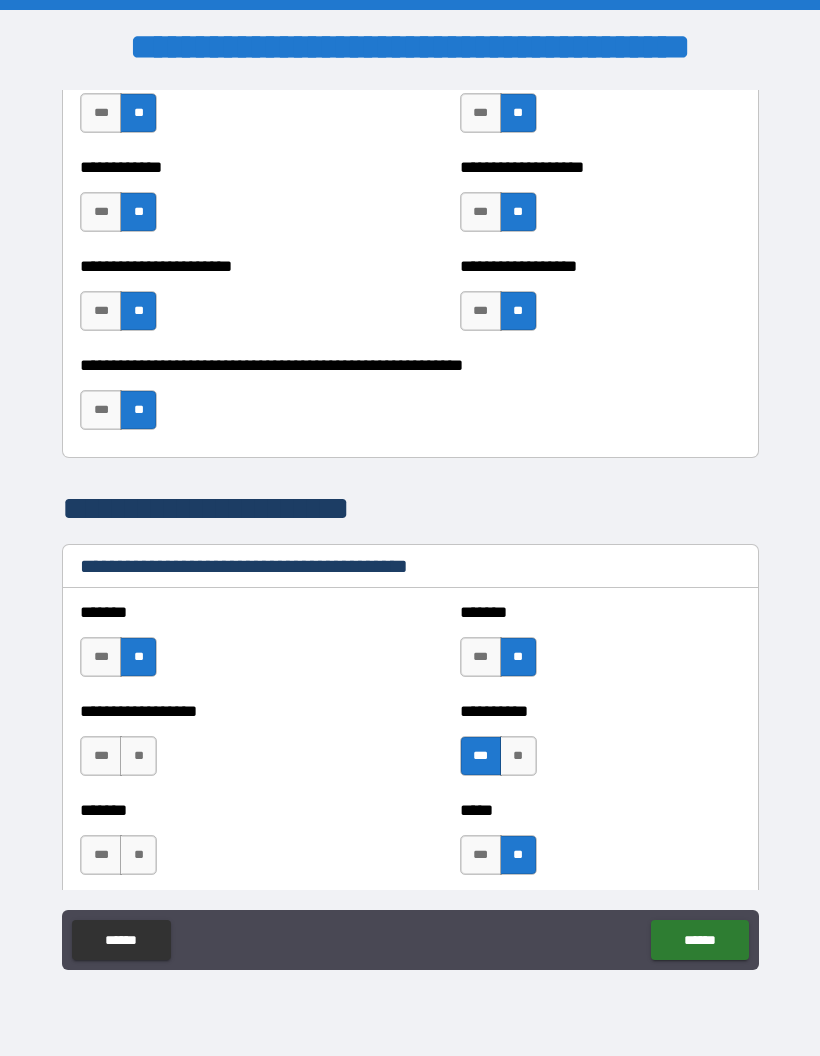 click on "**" at bounding box center (138, 855) 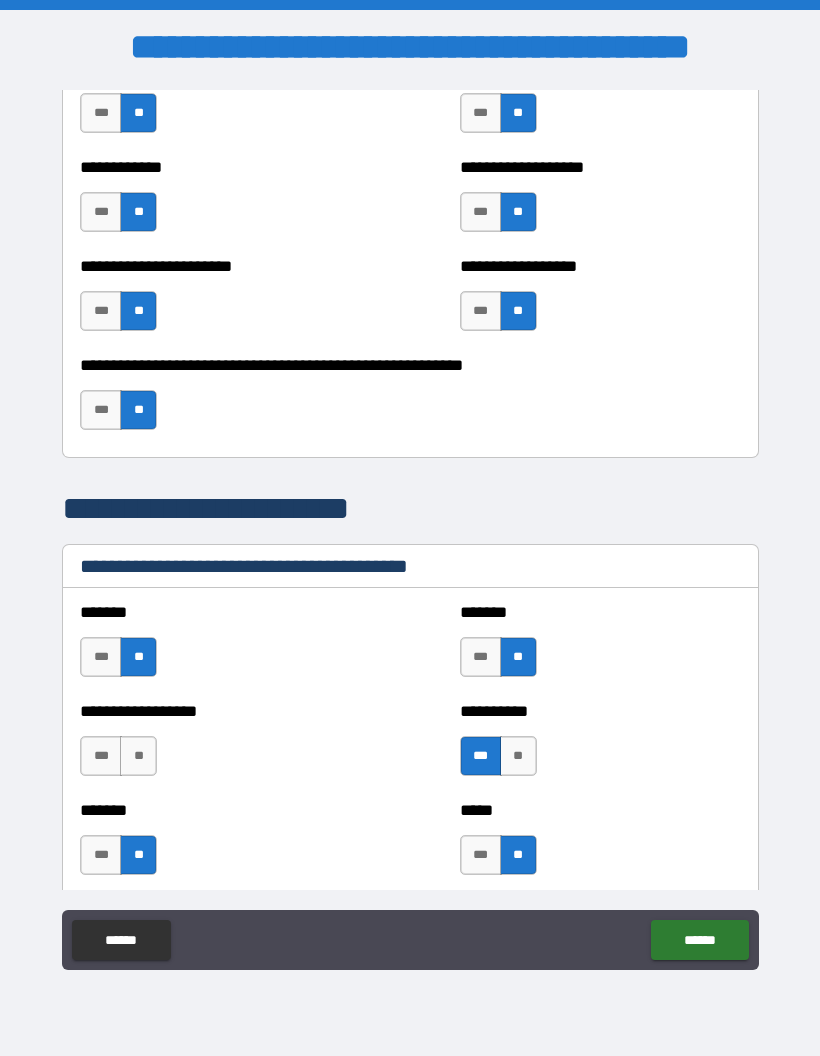 click on "**" at bounding box center (138, 756) 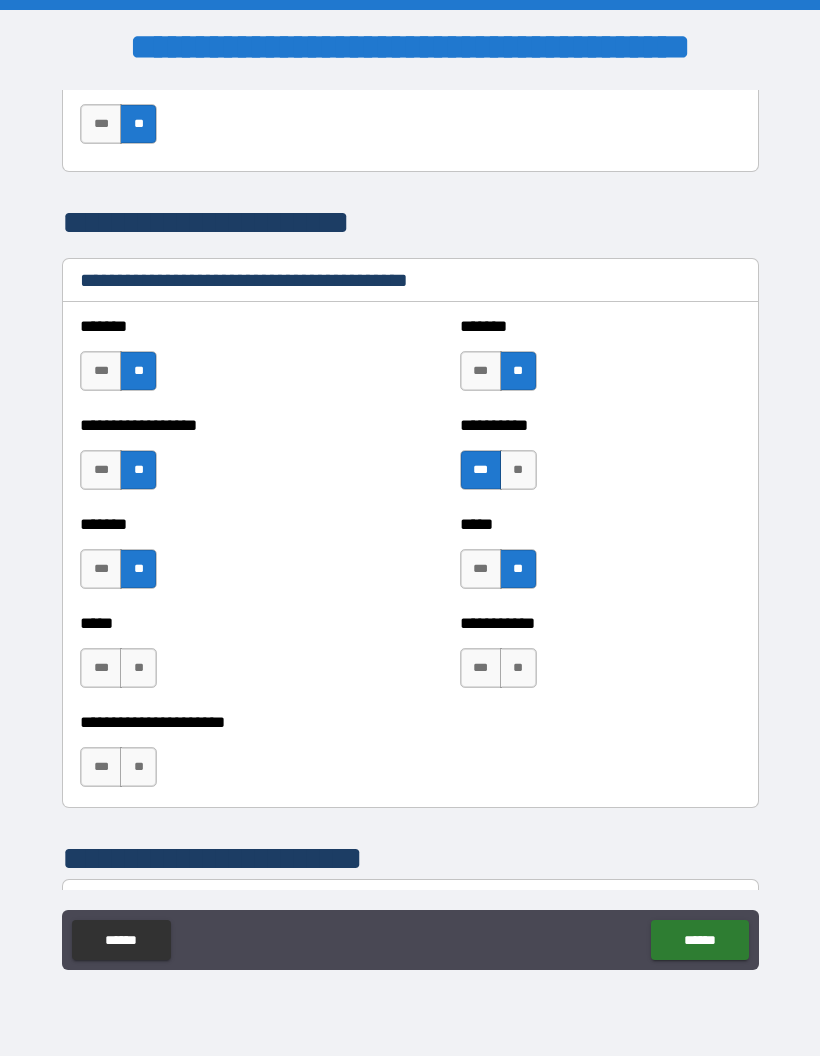 scroll, scrollTop: 4904, scrollLeft: 0, axis: vertical 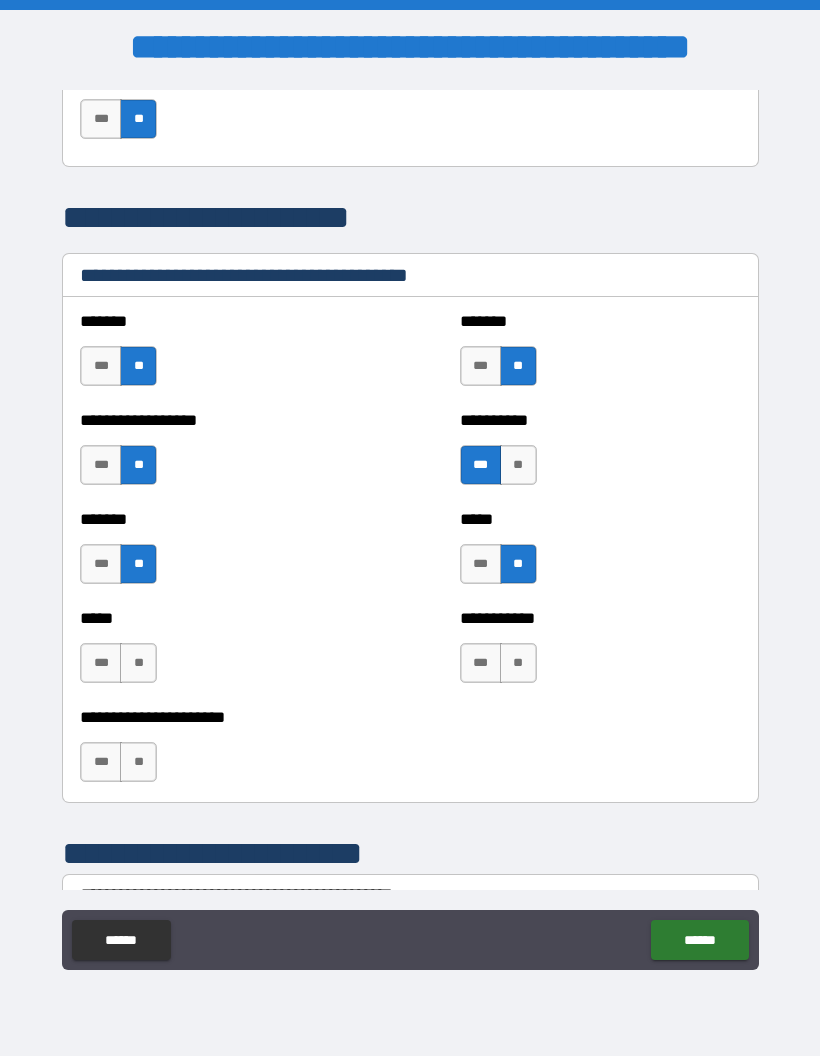 click on "**" at bounding box center (138, 663) 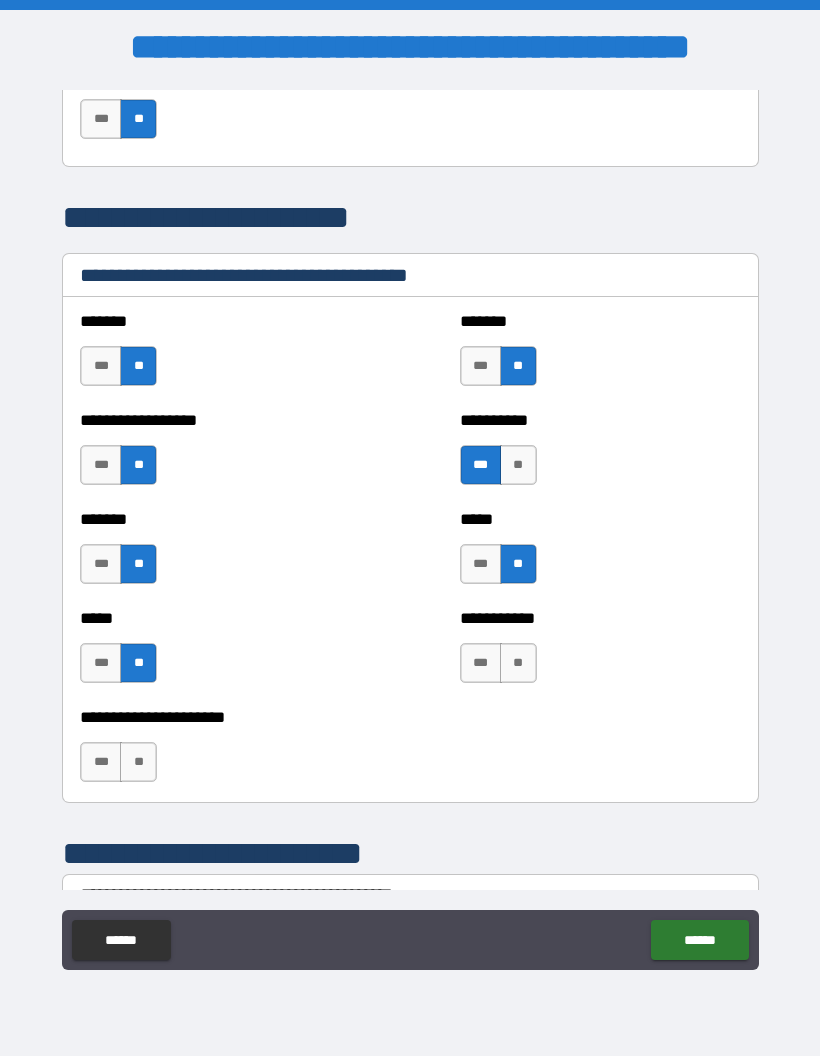 click on "**" at bounding box center [138, 762] 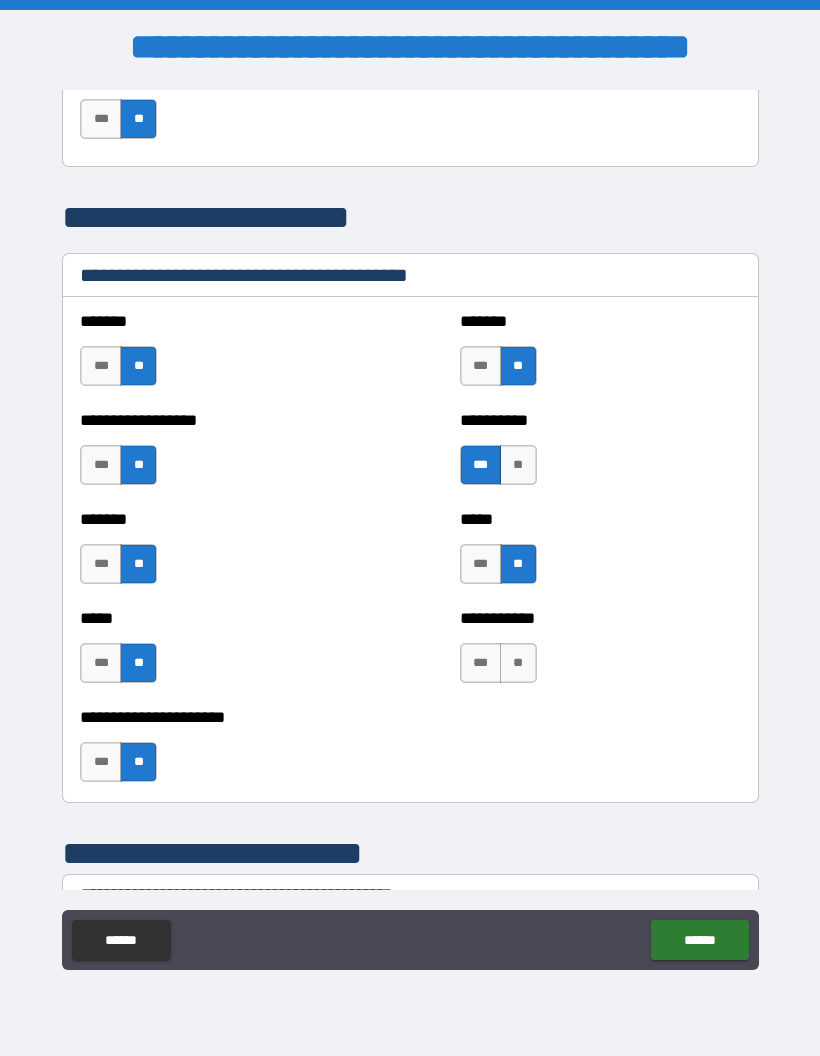 click on "**" at bounding box center (518, 663) 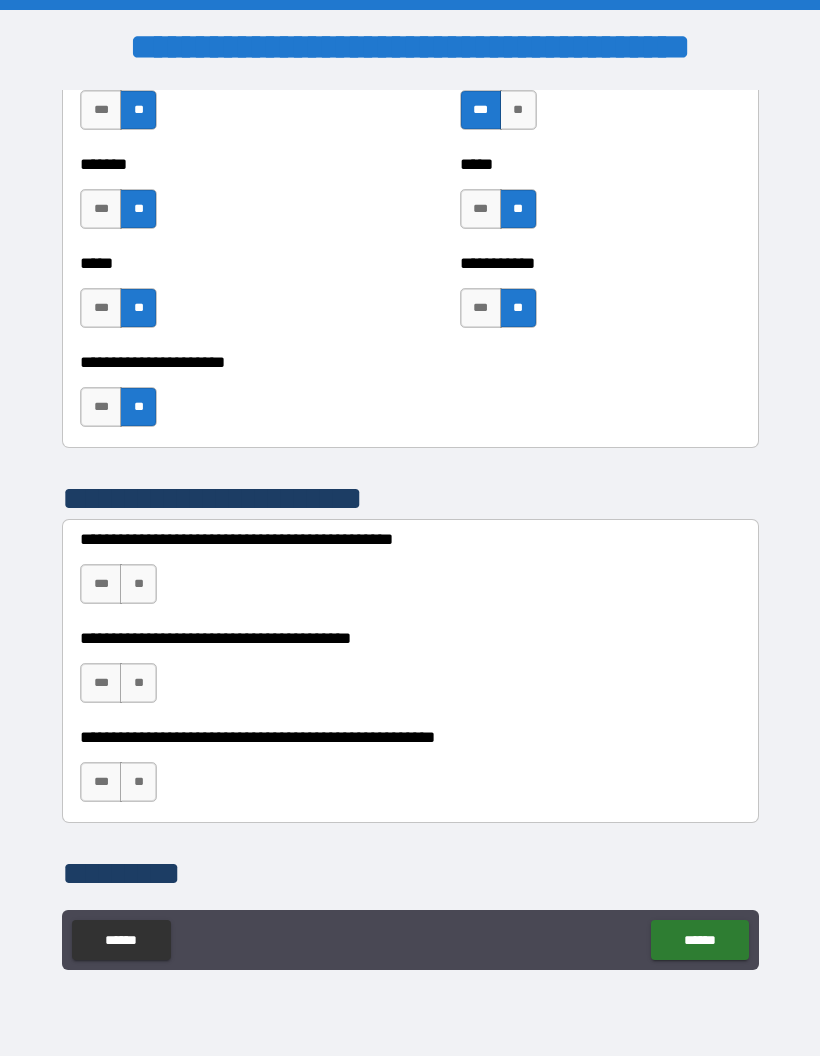 scroll, scrollTop: 5260, scrollLeft: 0, axis: vertical 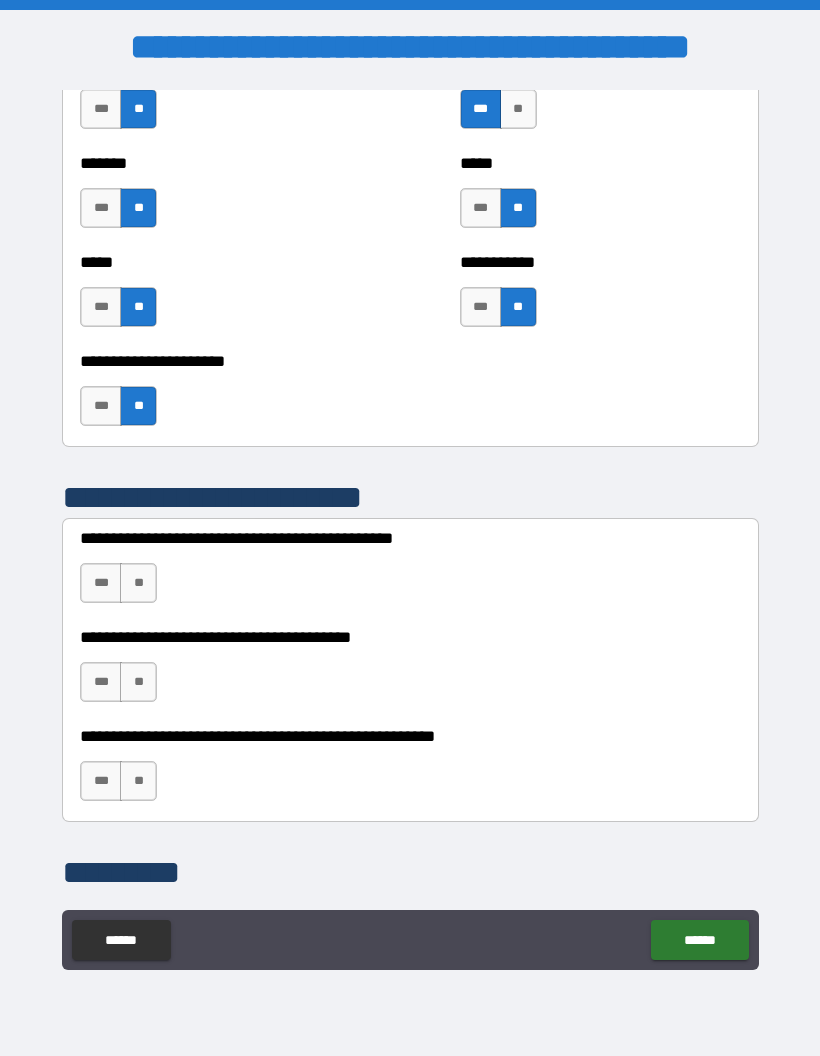 click on "**" at bounding box center [138, 583] 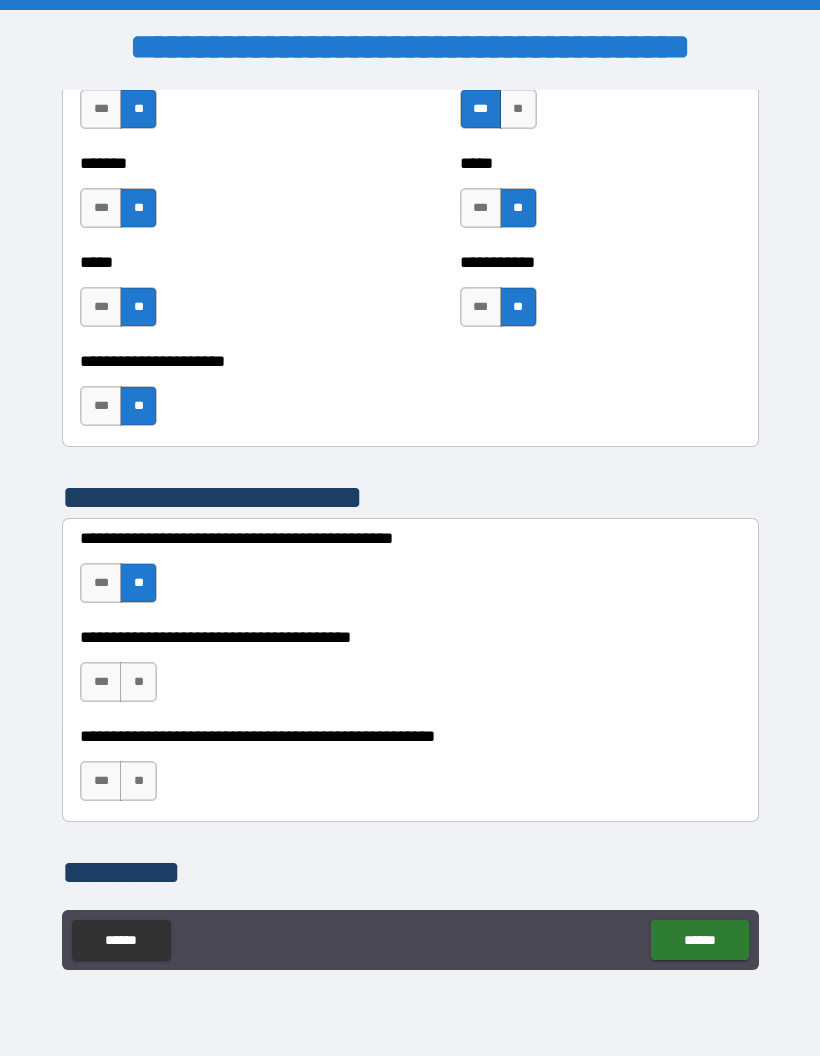 click on "**" at bounding box center (138, 682) 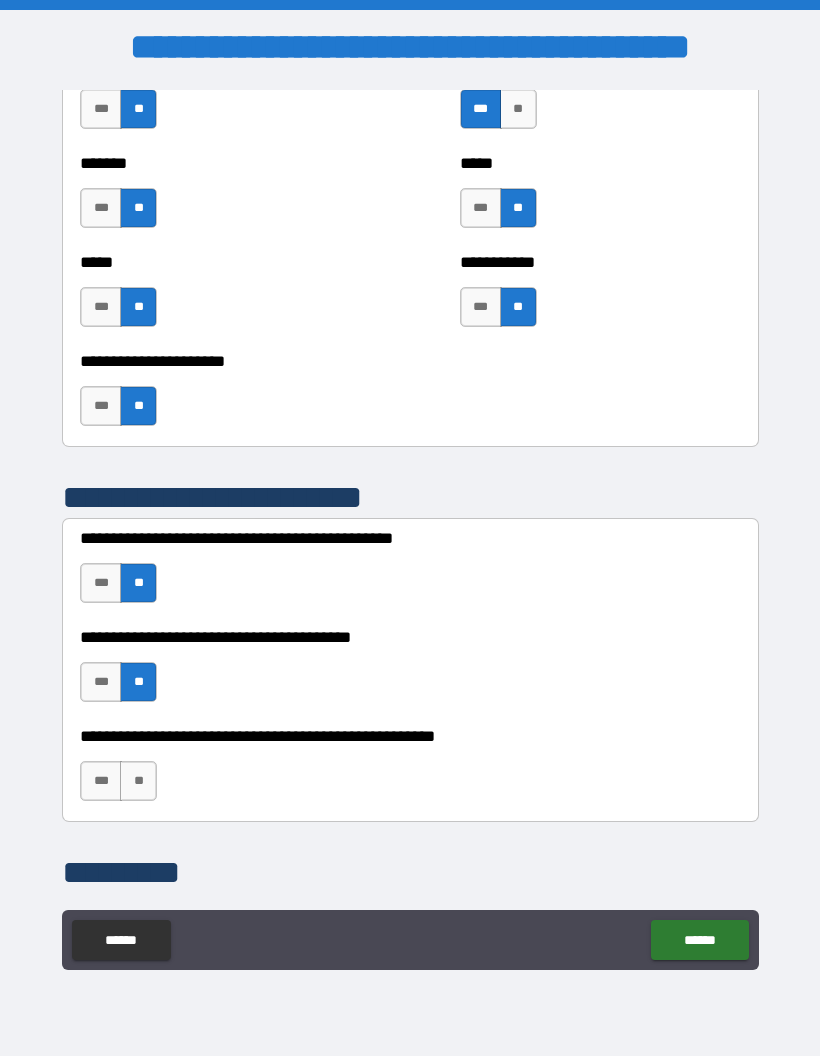 click on "**" at bounding box center [138, 781] 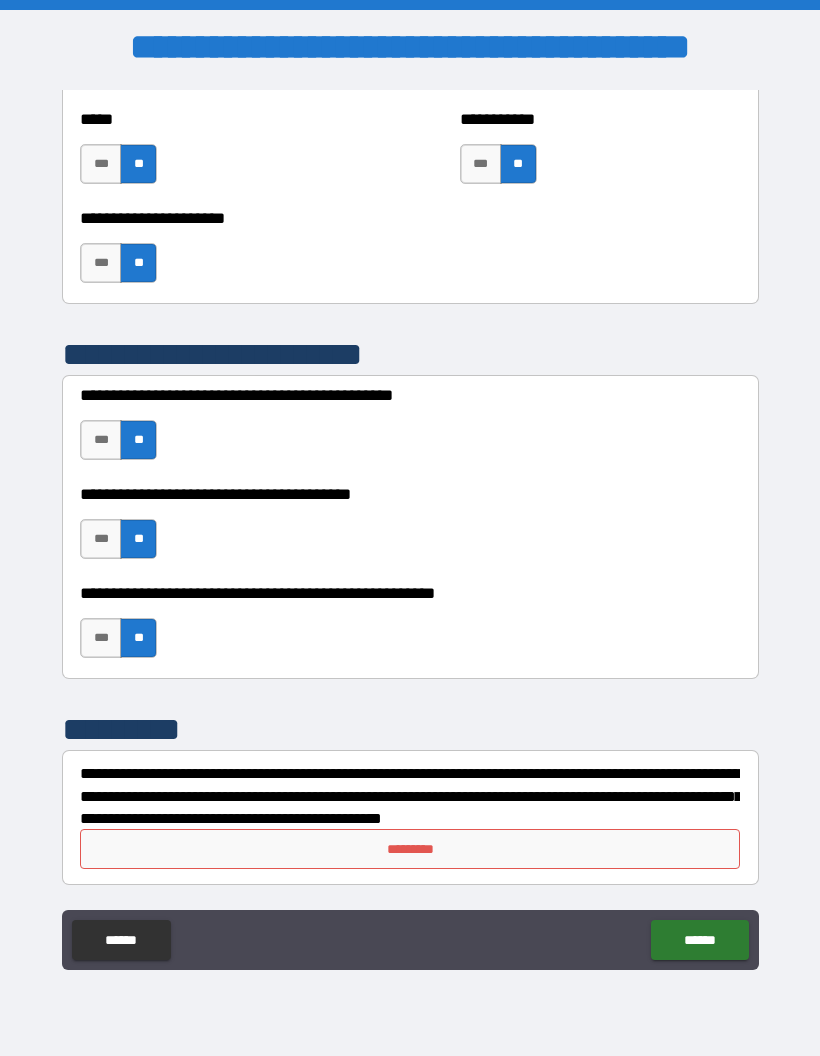 scroll, scrollTop: 5403, scrollLeft: 0, axis: vertical 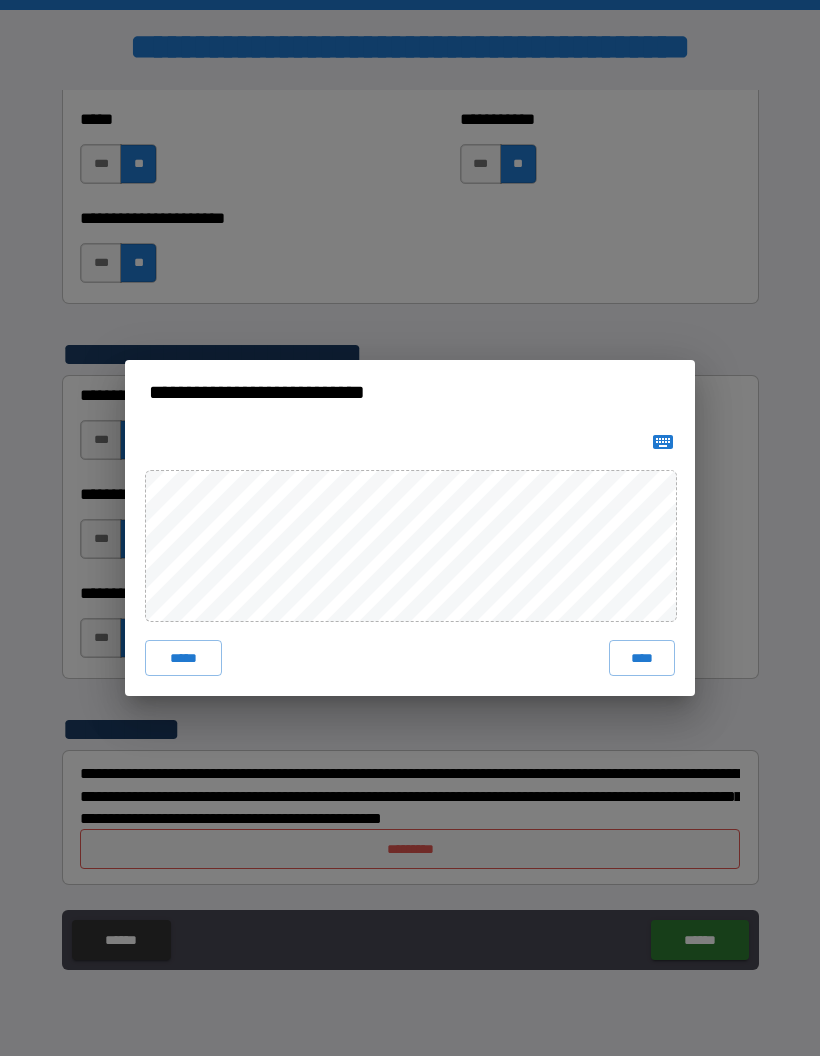 click on "****" at bounding box center (642, 658) 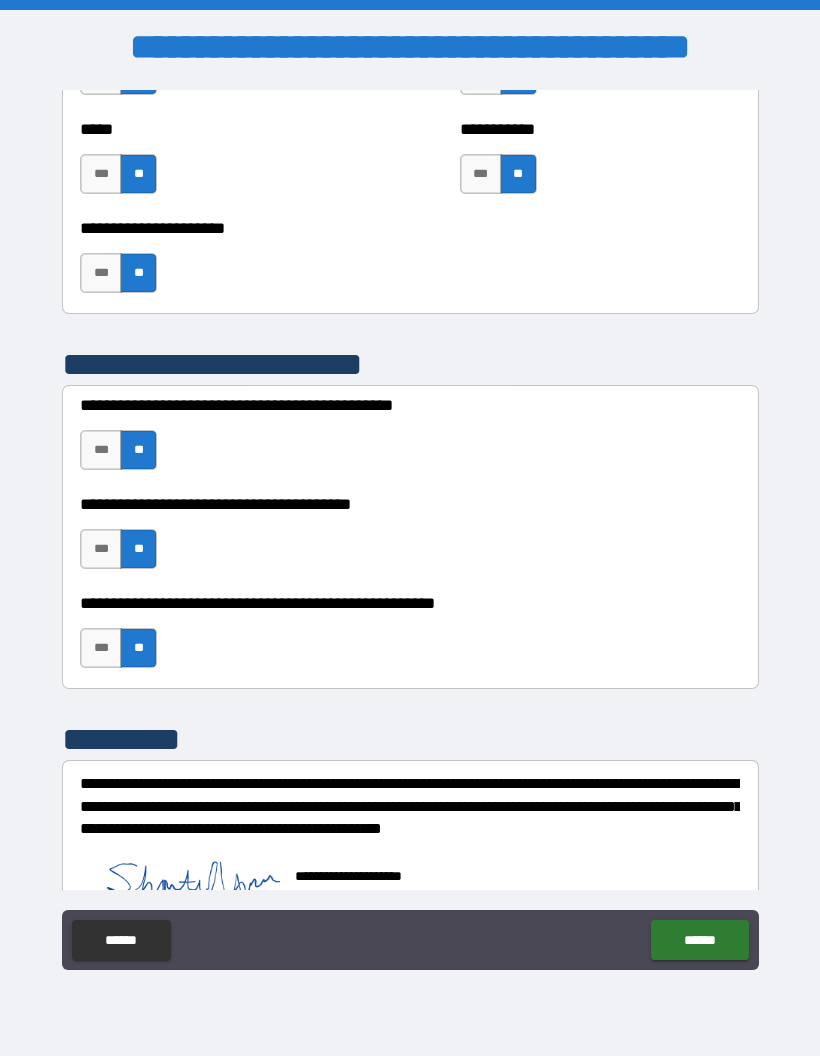 click on "******" at bounding box center (699, 940) 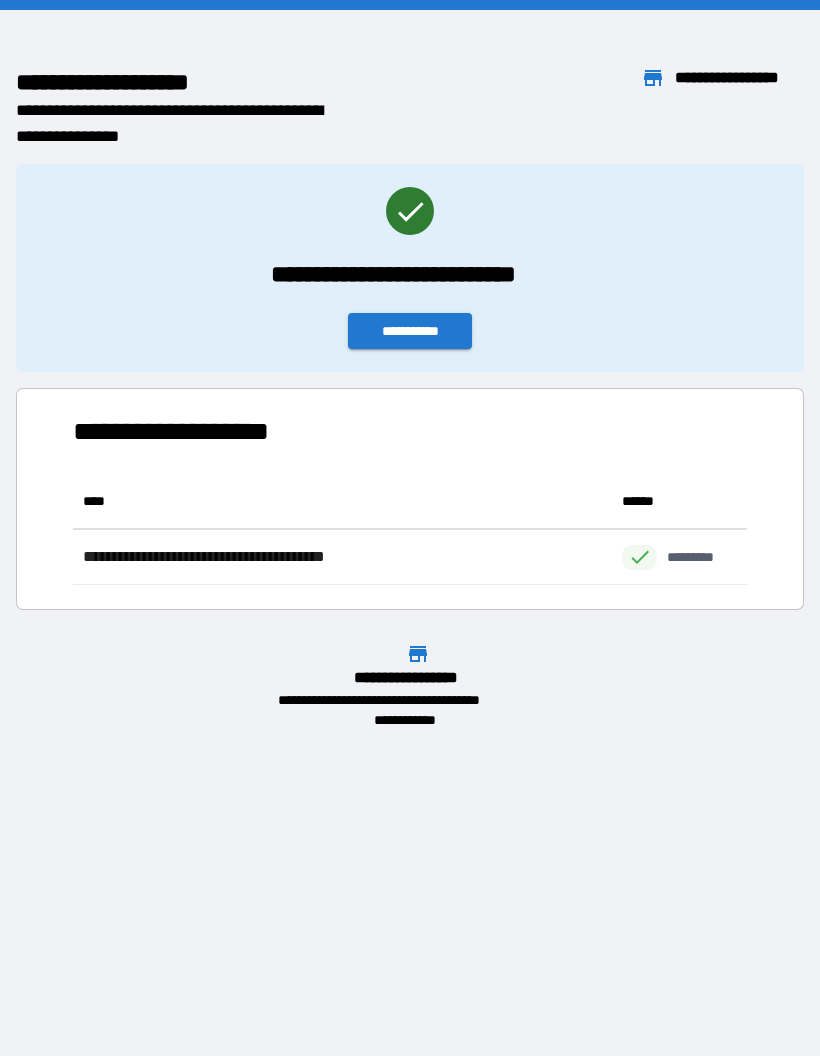 scroll, scrollTop: 1, scrollLeft: 1, axis: both 